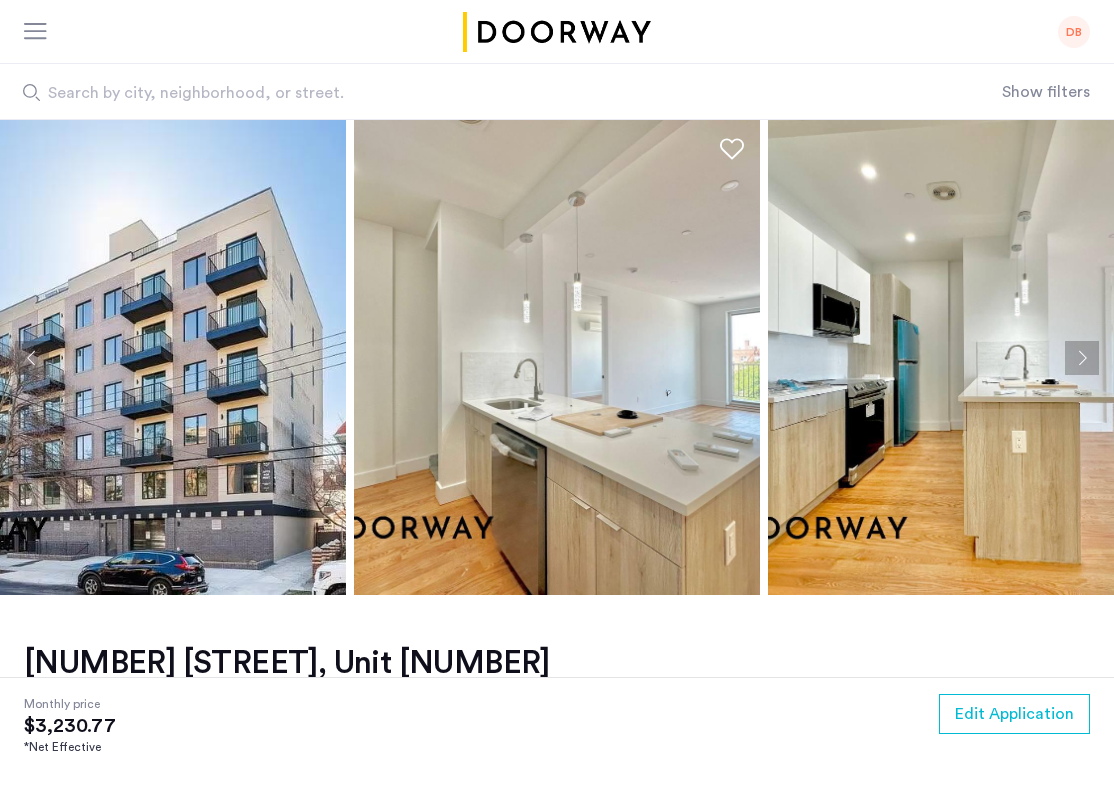scroll, scrollTop: 825, scrollLeft: 0, axis: vertical 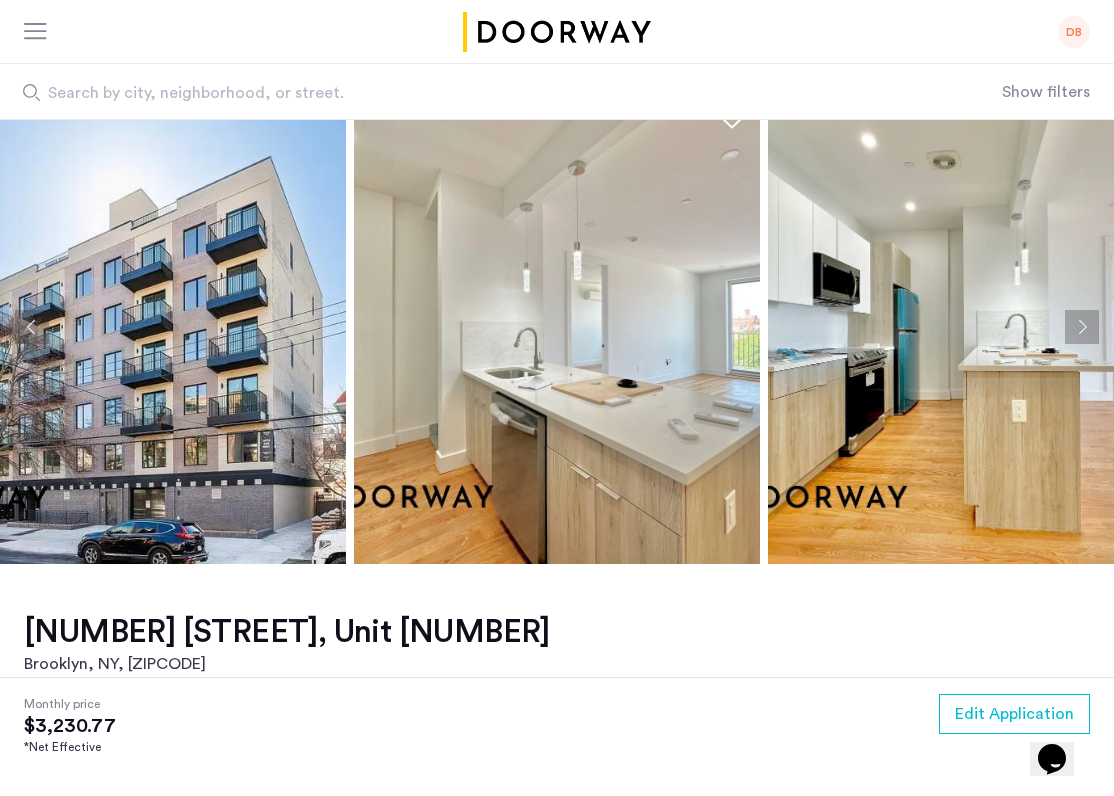 click 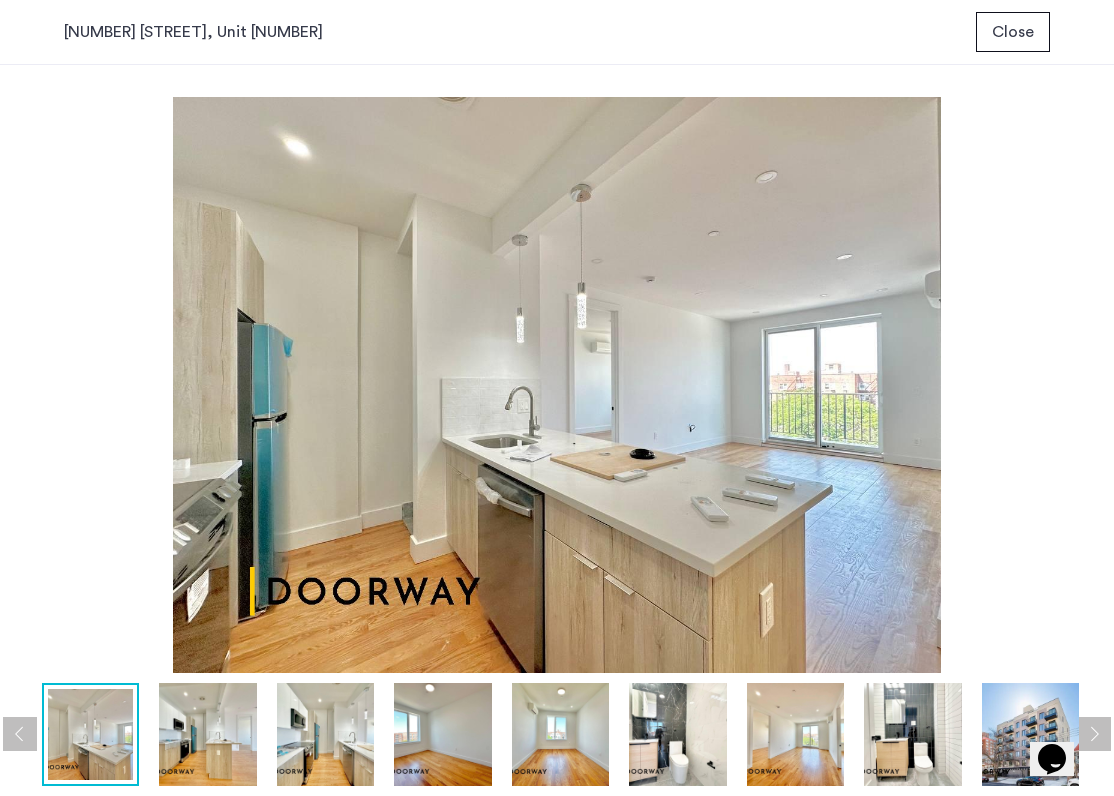 scroll, scrollTop: 0, scrollLeft: 0, axis: both 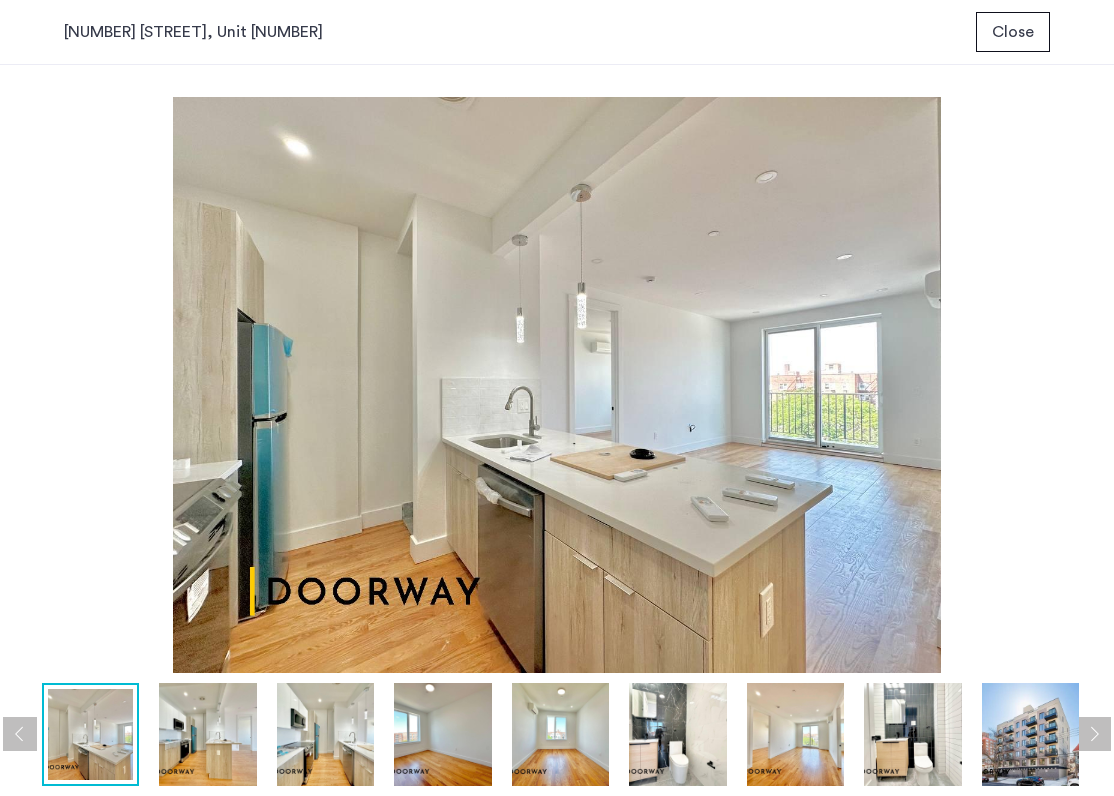 click at bounding box center [557, 385] 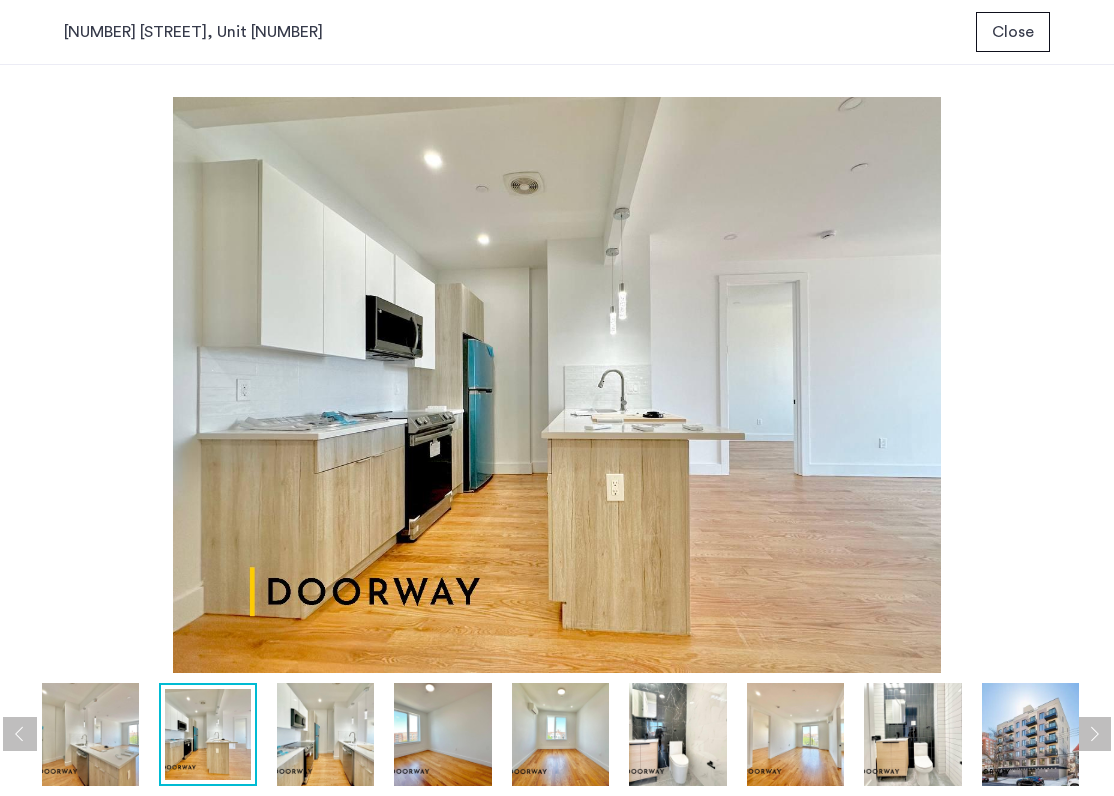 click at bounding box center [325, 734] 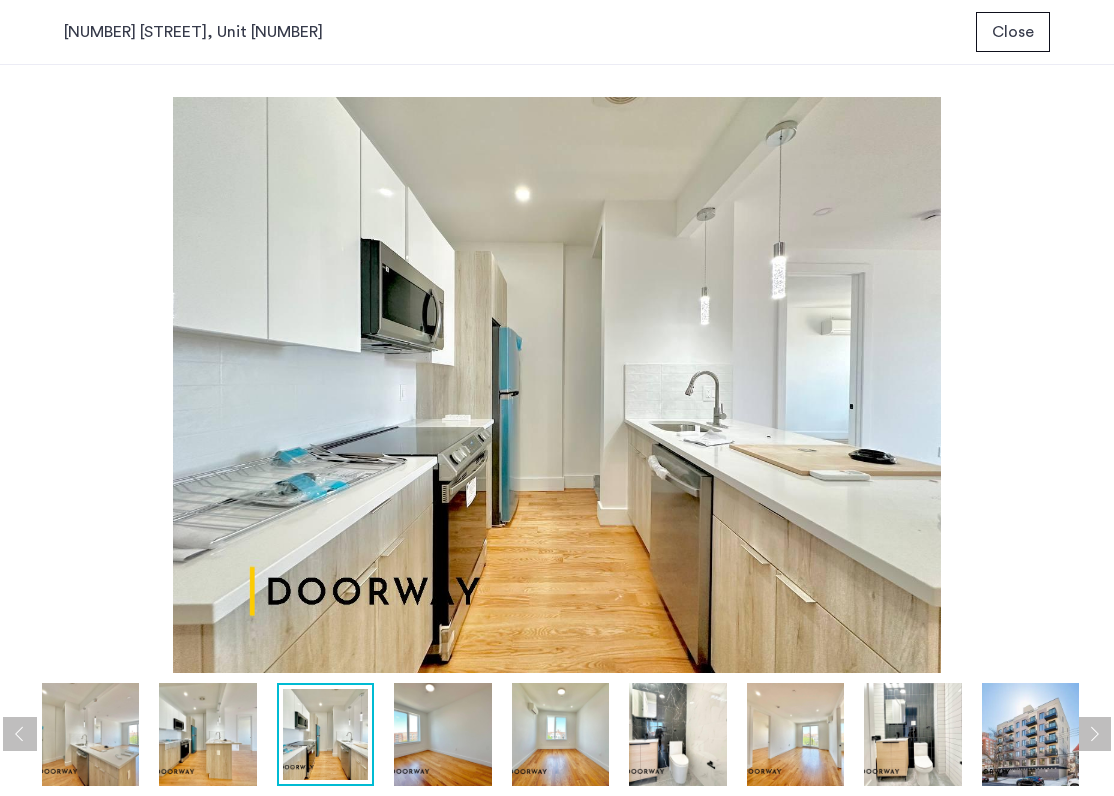 click at bounding box center [442, 734] 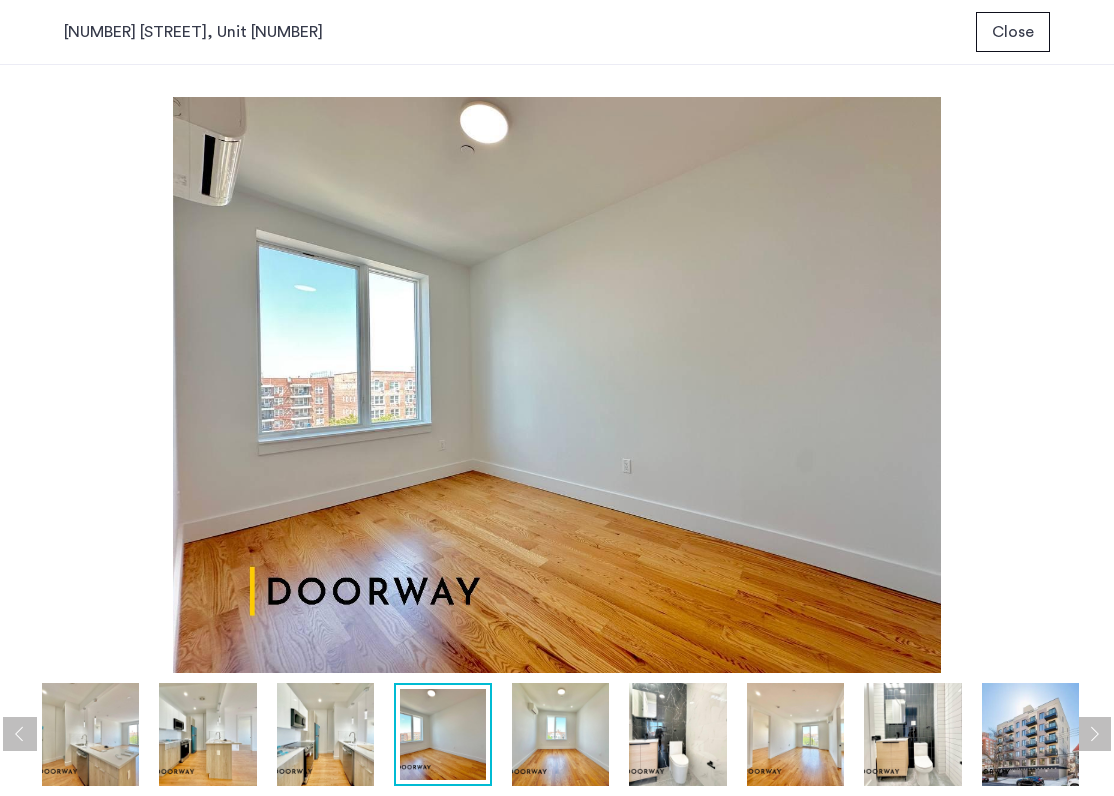 click at bounding box center [560, 734] 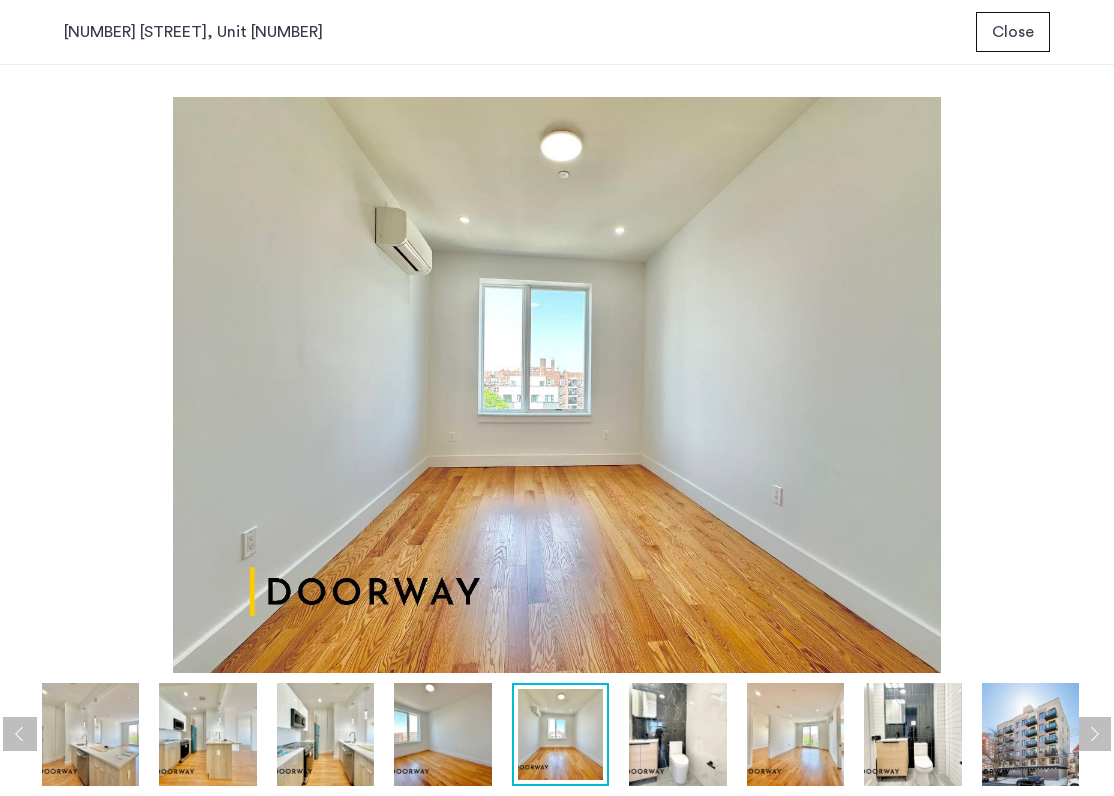 click at bounding box center (677, 734) 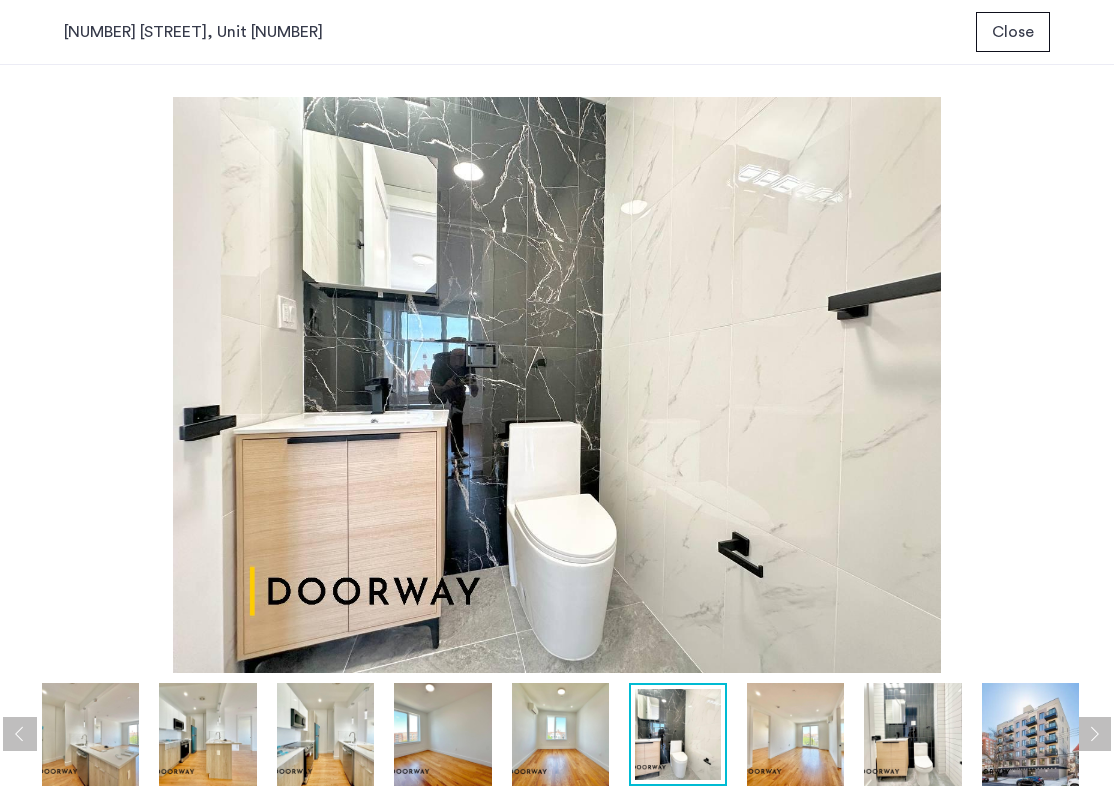 click at bounding box center [562, 734] 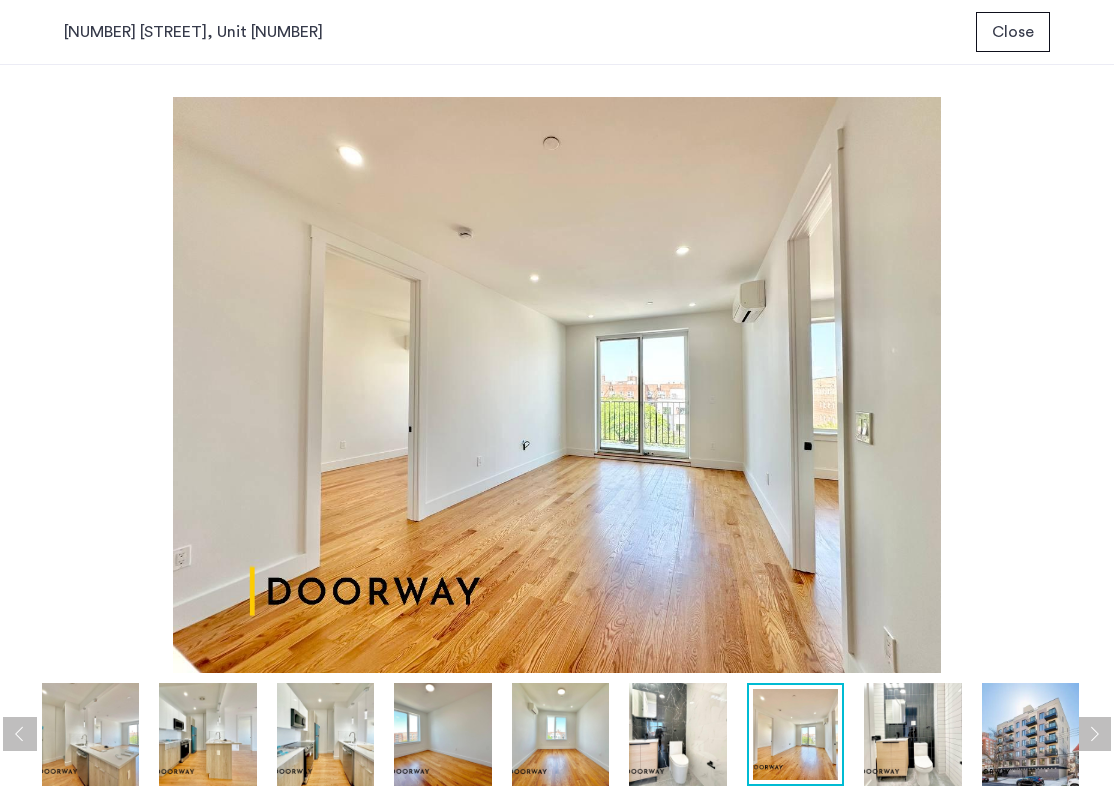 click at bounding box center (912, 734) 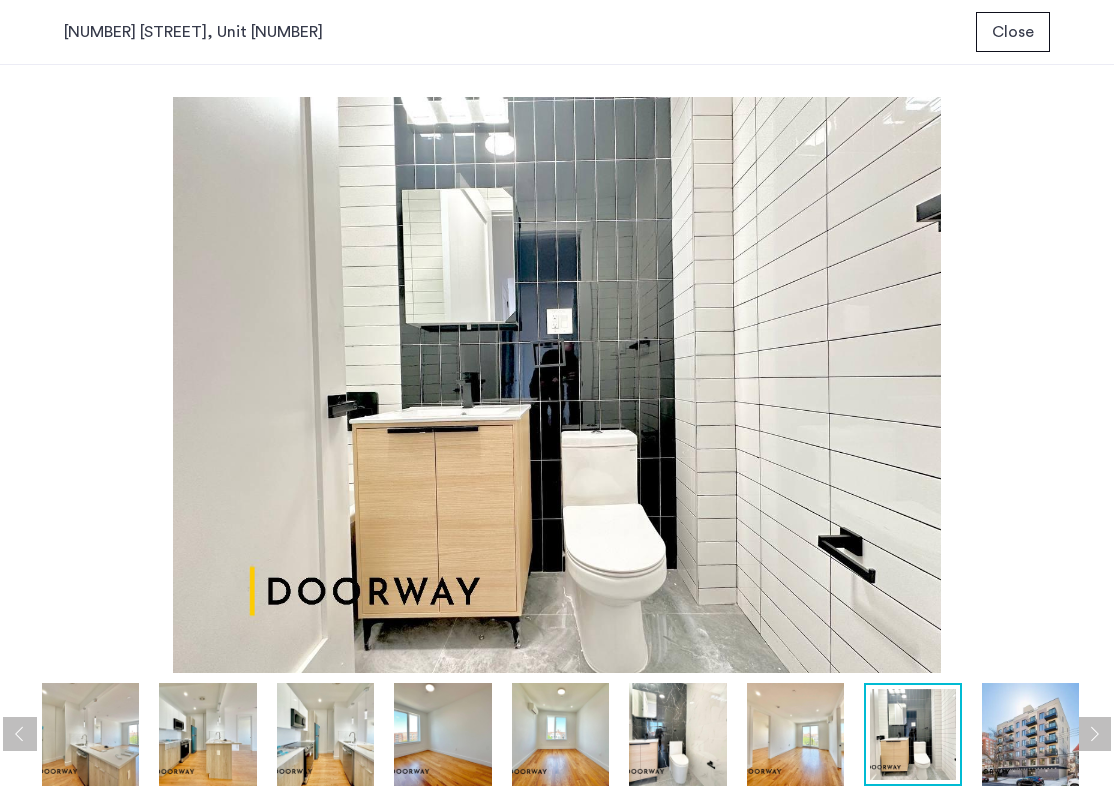 click at bounding box center [1030, 734] 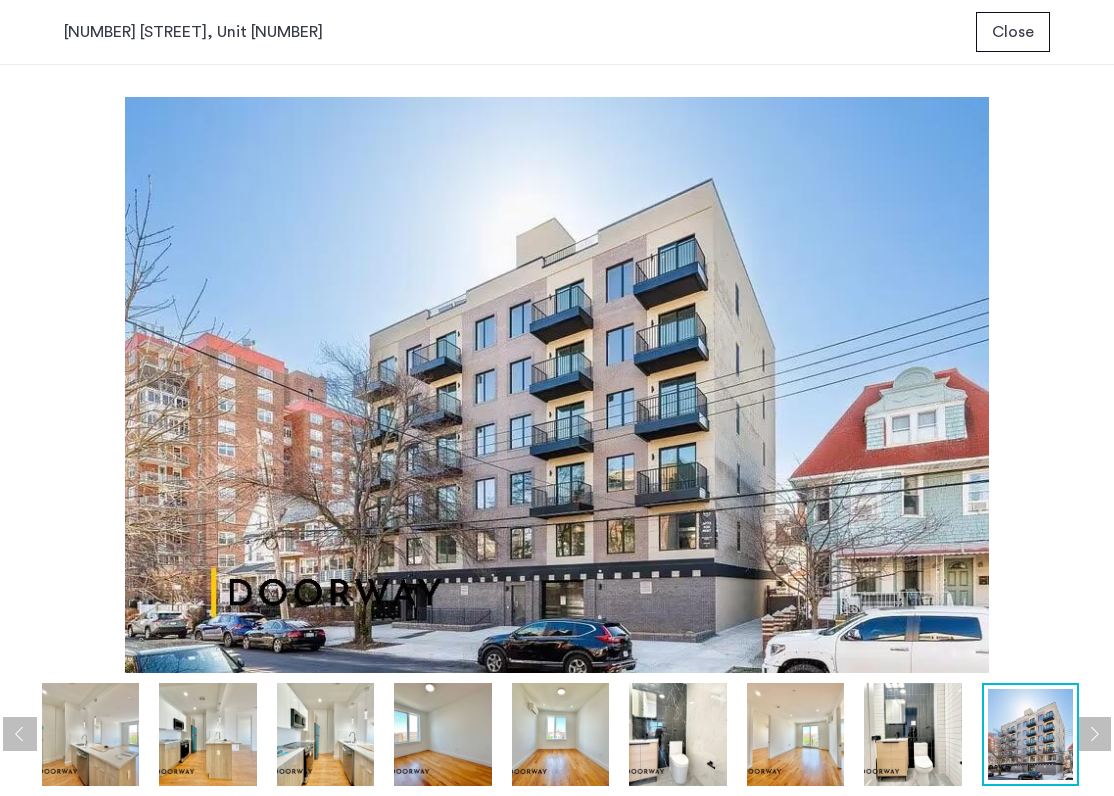 click at bounding box center (1094, 734) 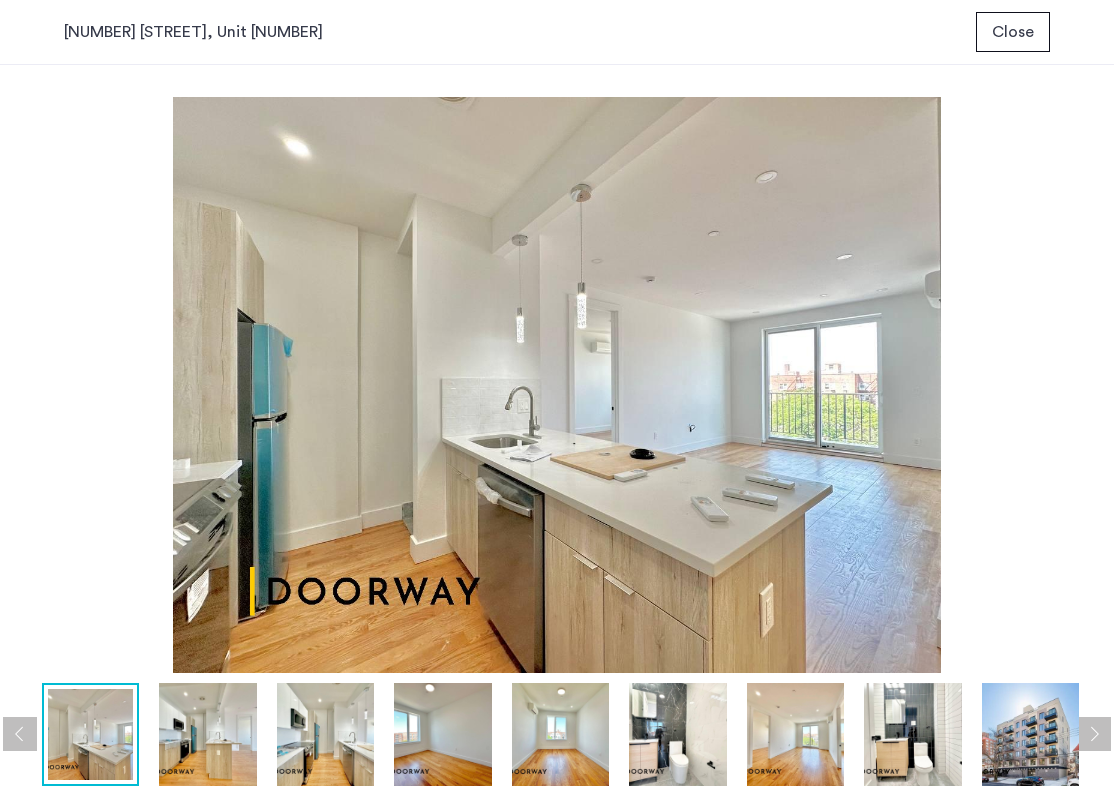 click at bounding box center [1094, 734] 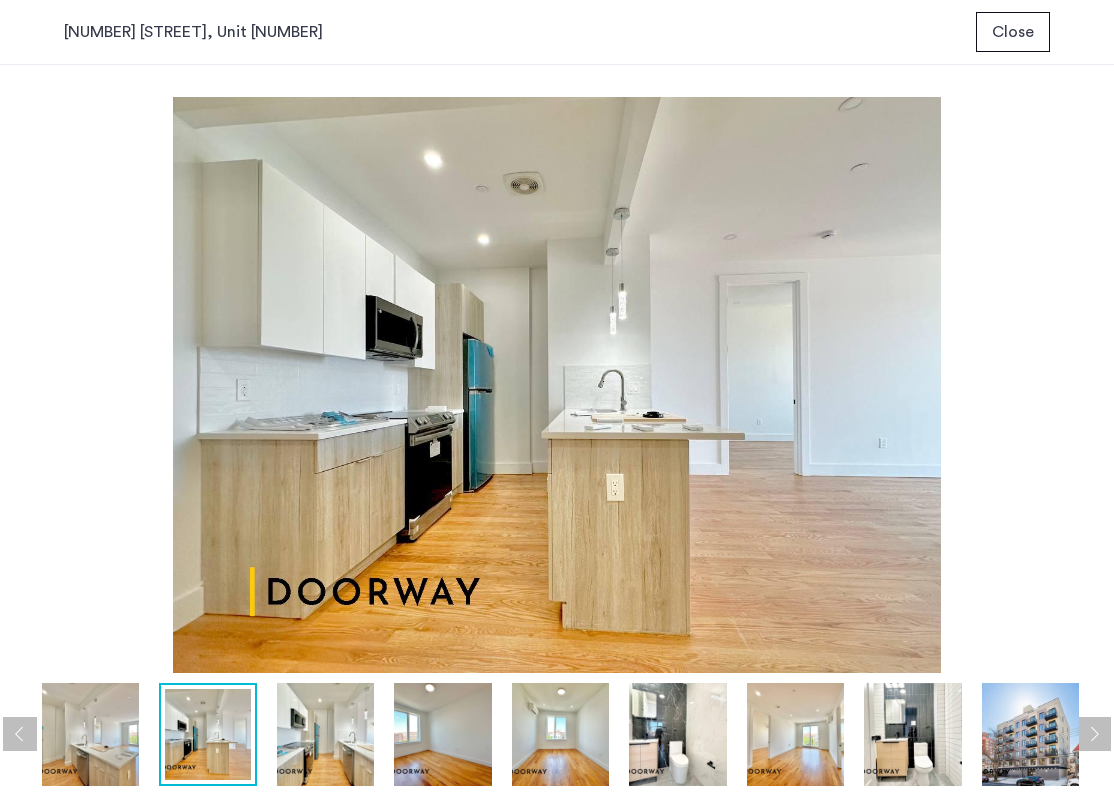 click at bounding box center (1094, 734) 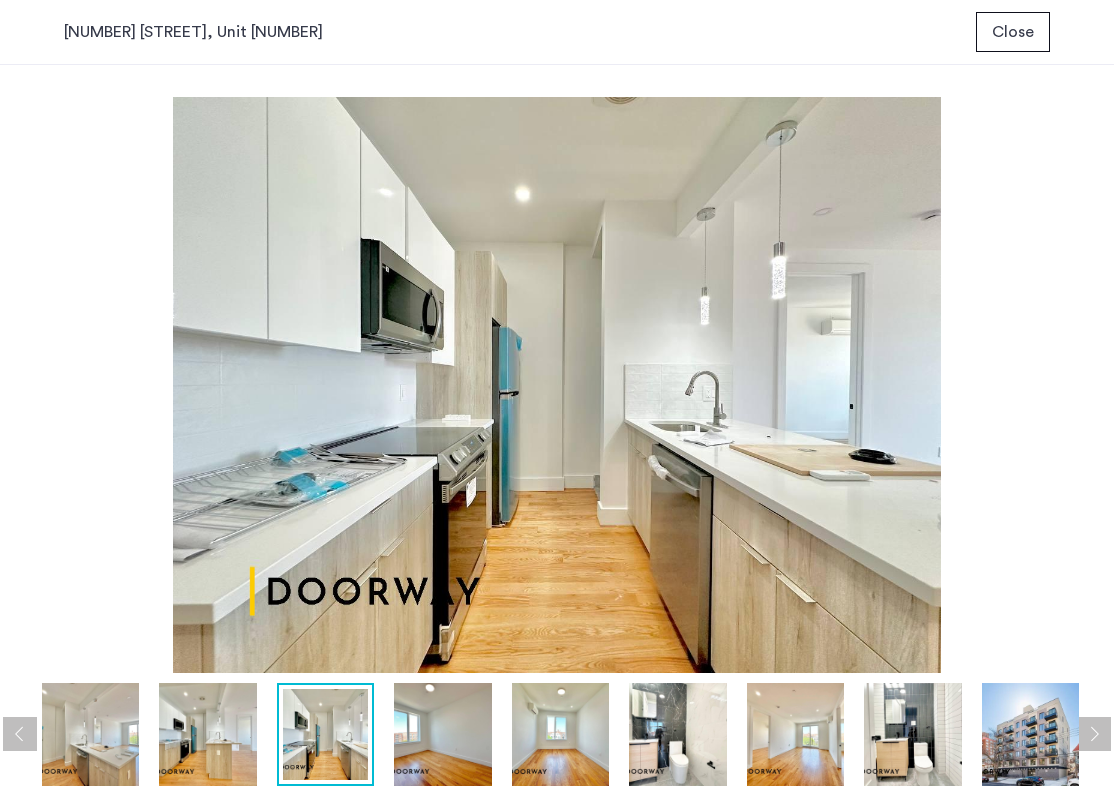 click at bounding box center [1094, 734] 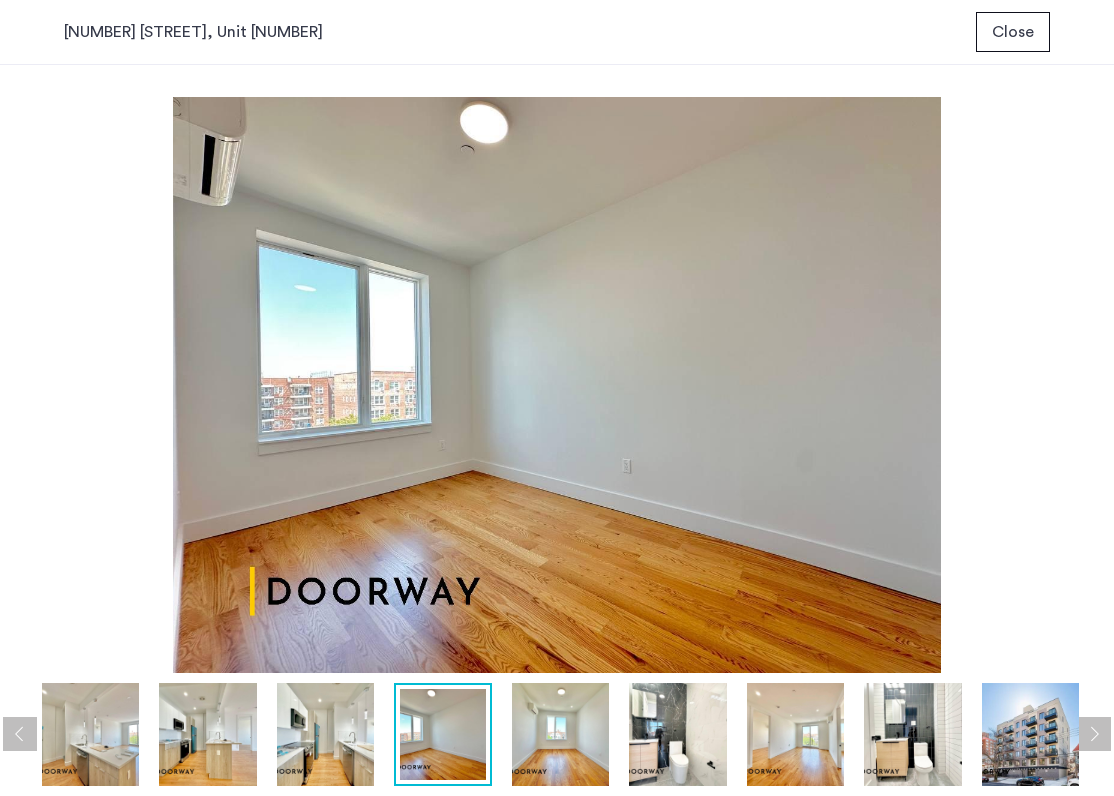 click at bounding box center (1094, 734) 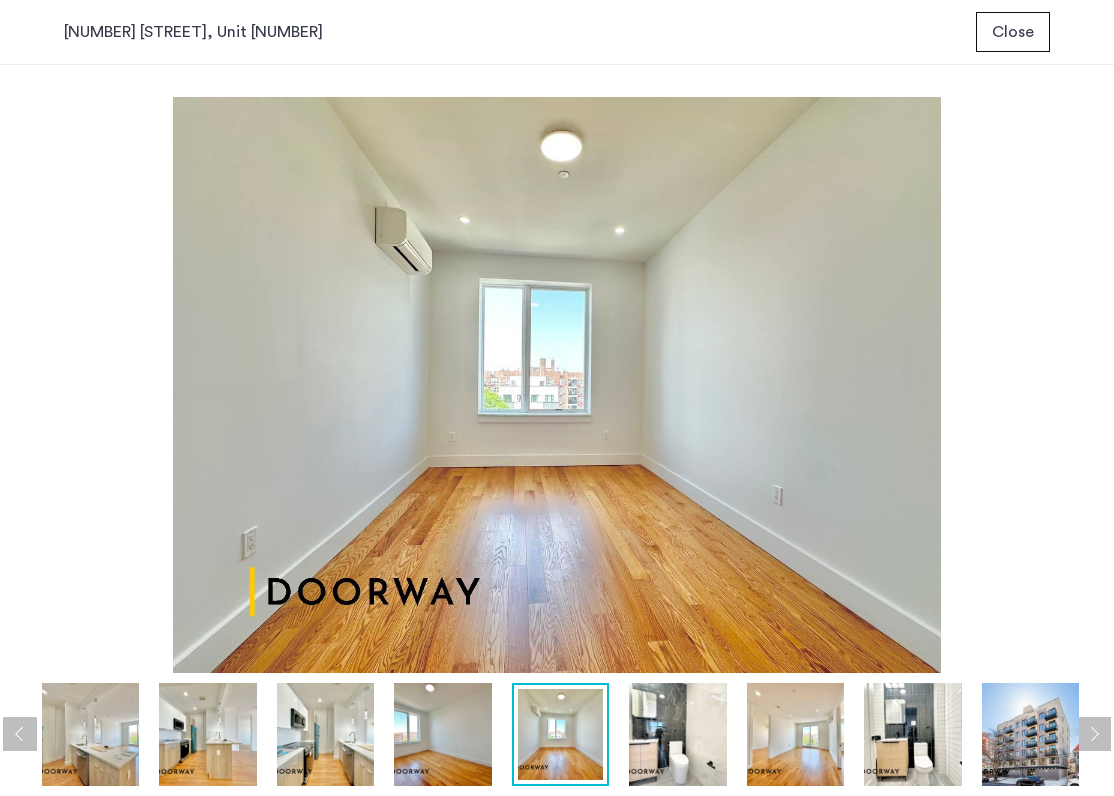 click at bounding box center (1094, 734) 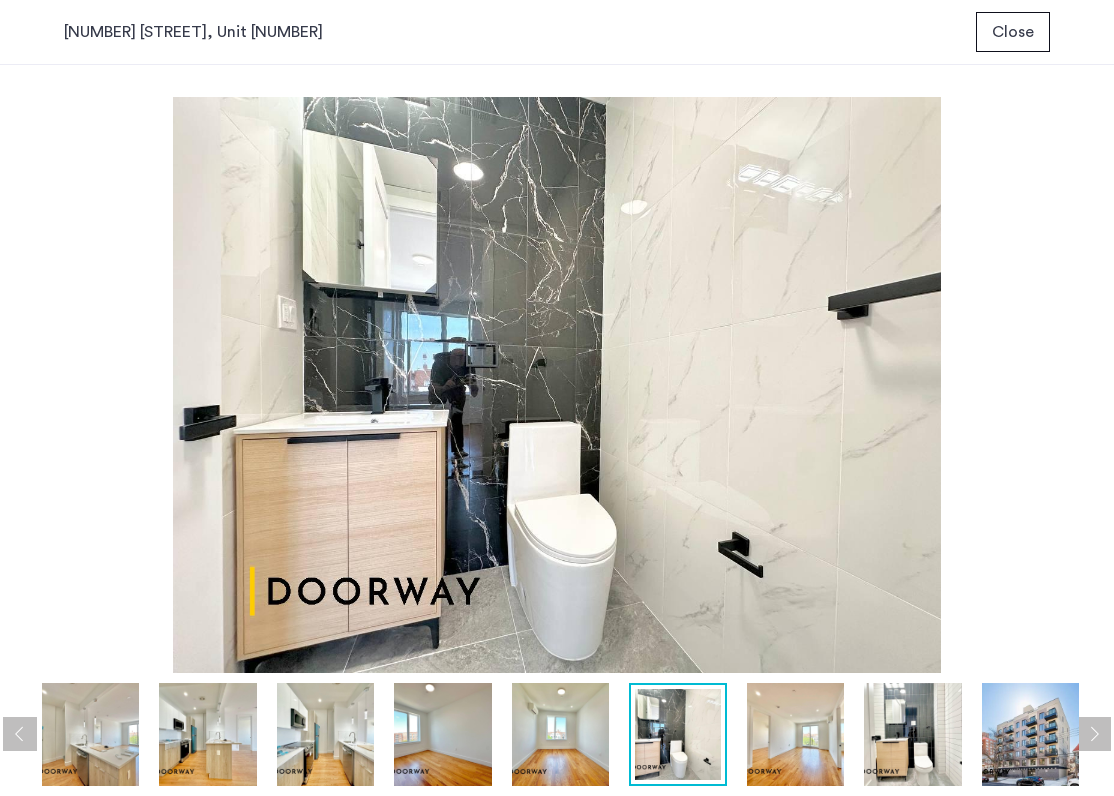 click at bounding box center (1094, 734) 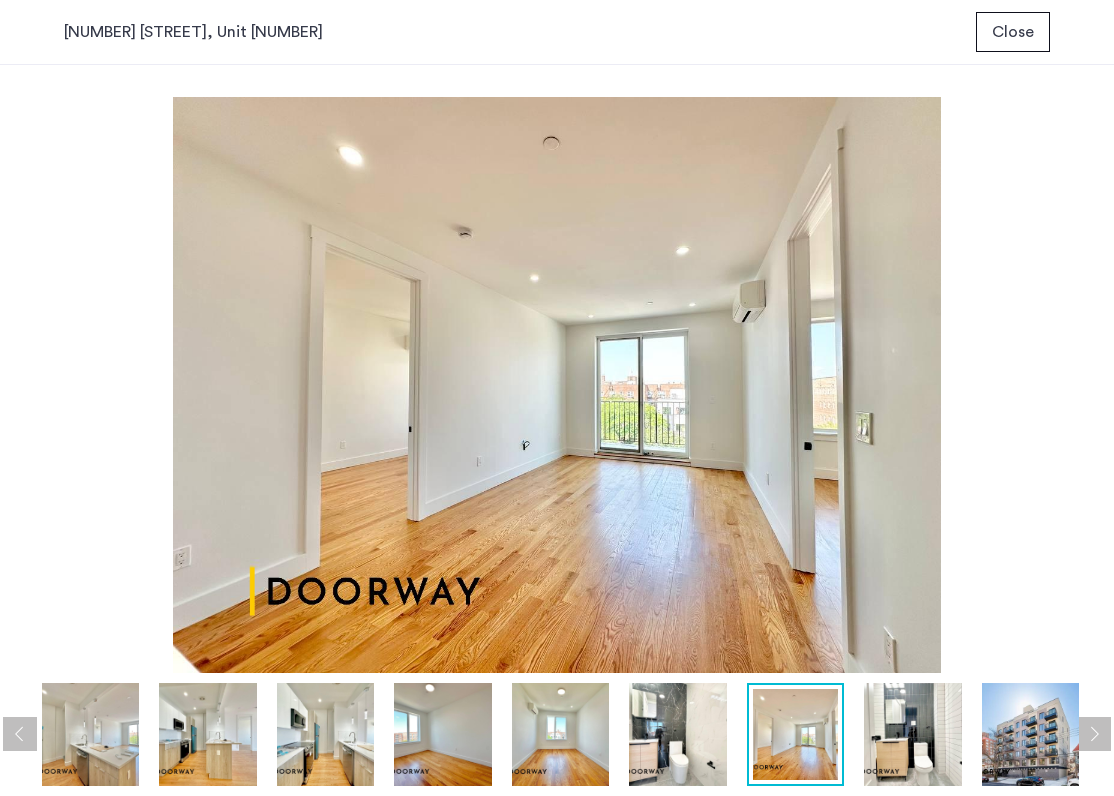 click at bounding box center [1094, 734] 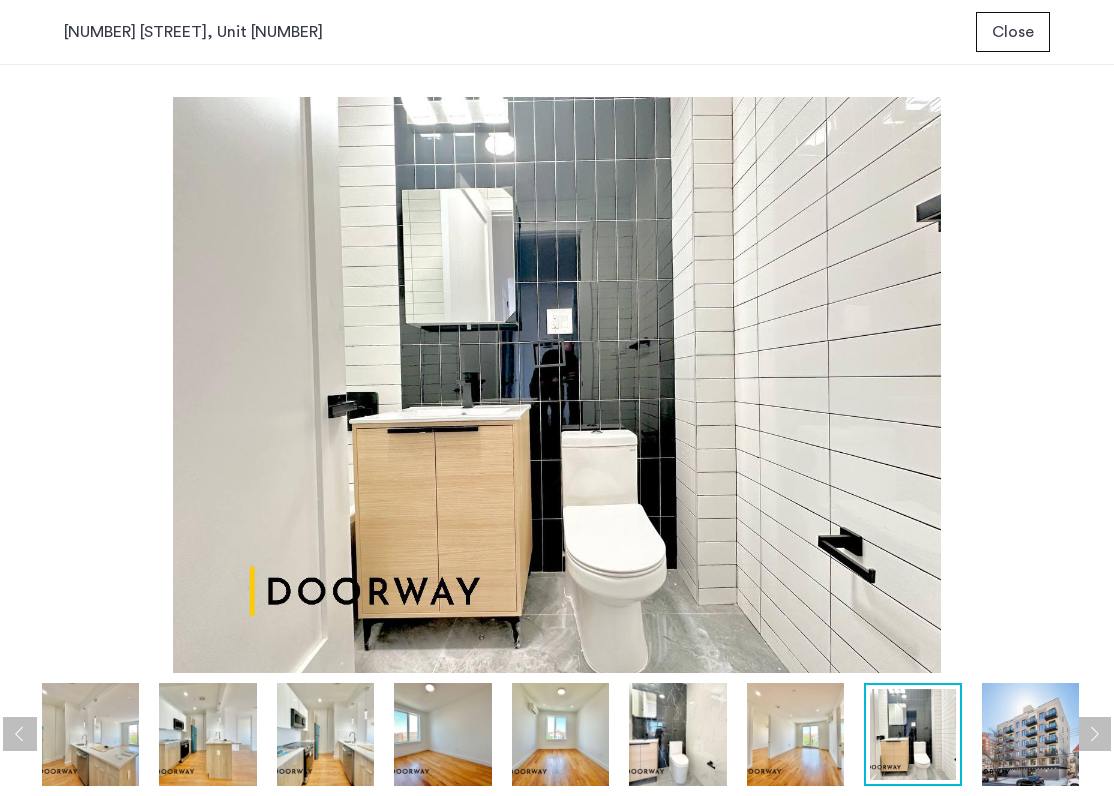 click at bounding box center (1094, 734) 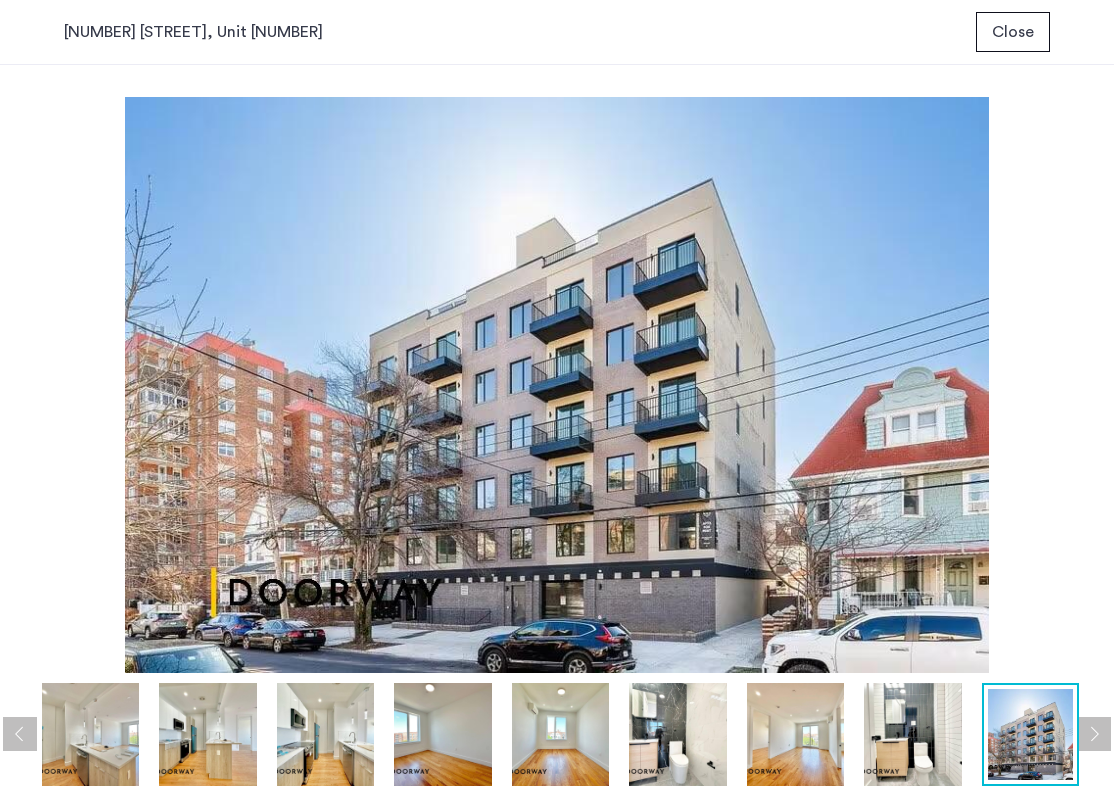 click at bounding box center [1094, 734] 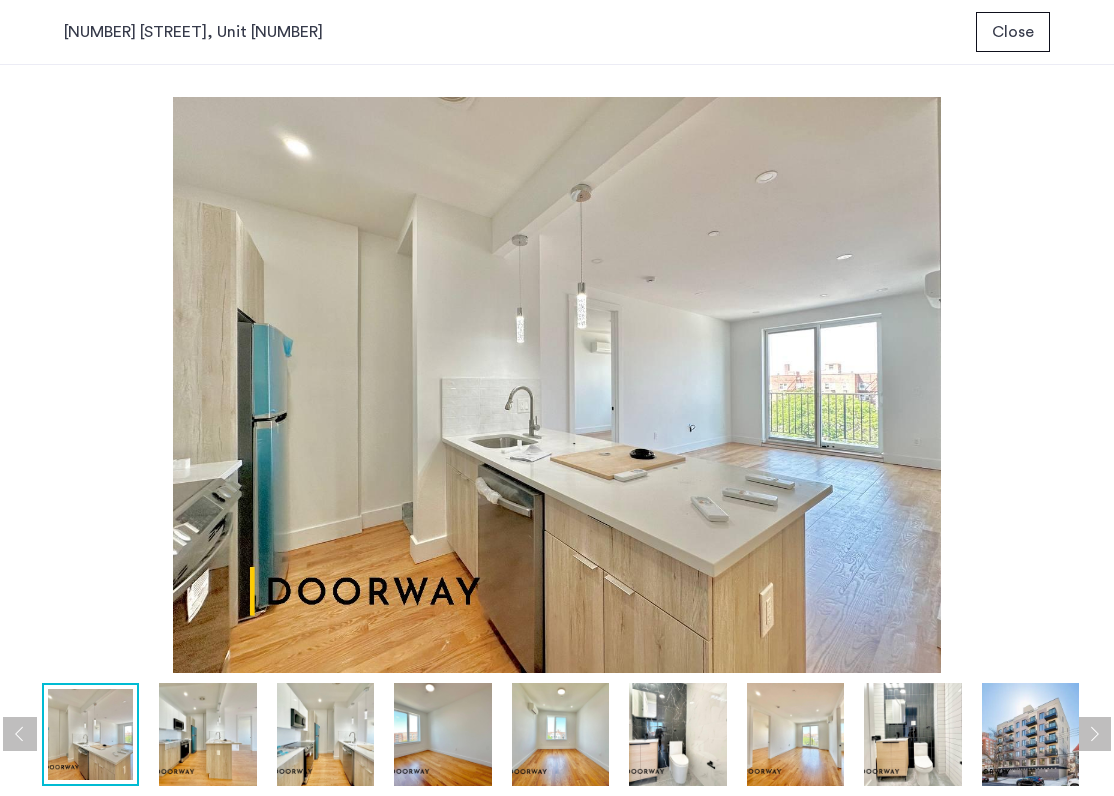click at bounding box center (1094, 734) 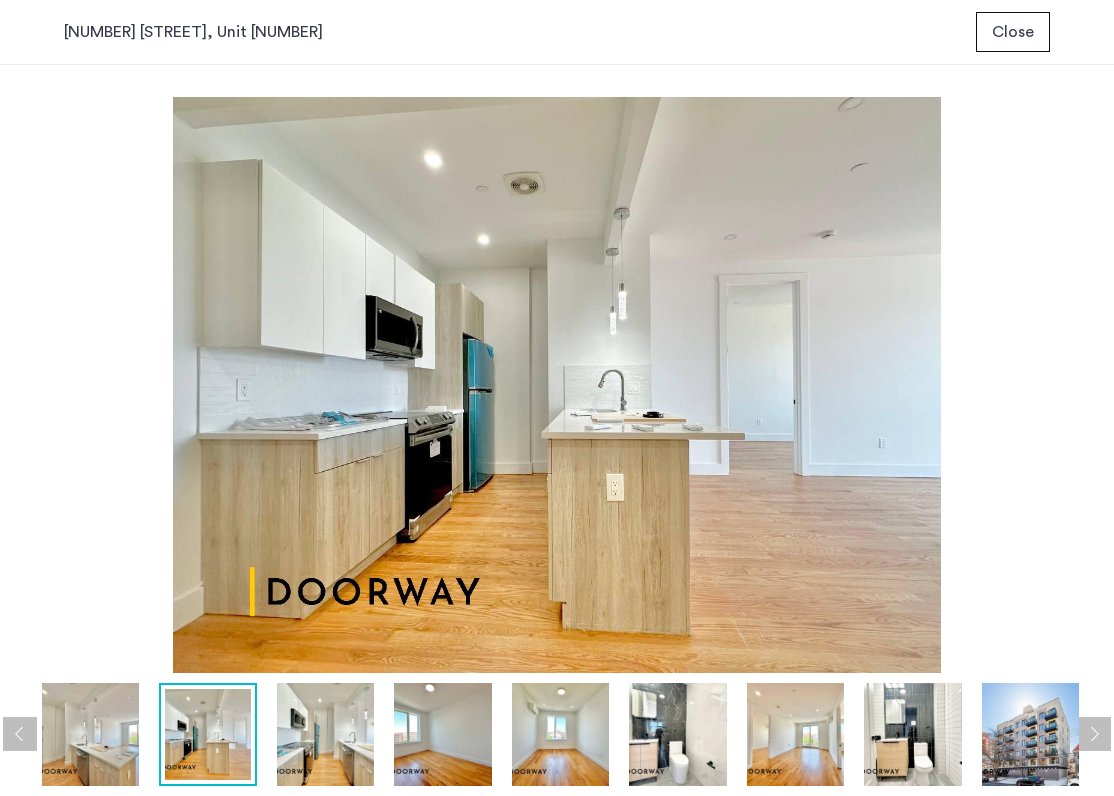 click at bounding box center (1094, 734) 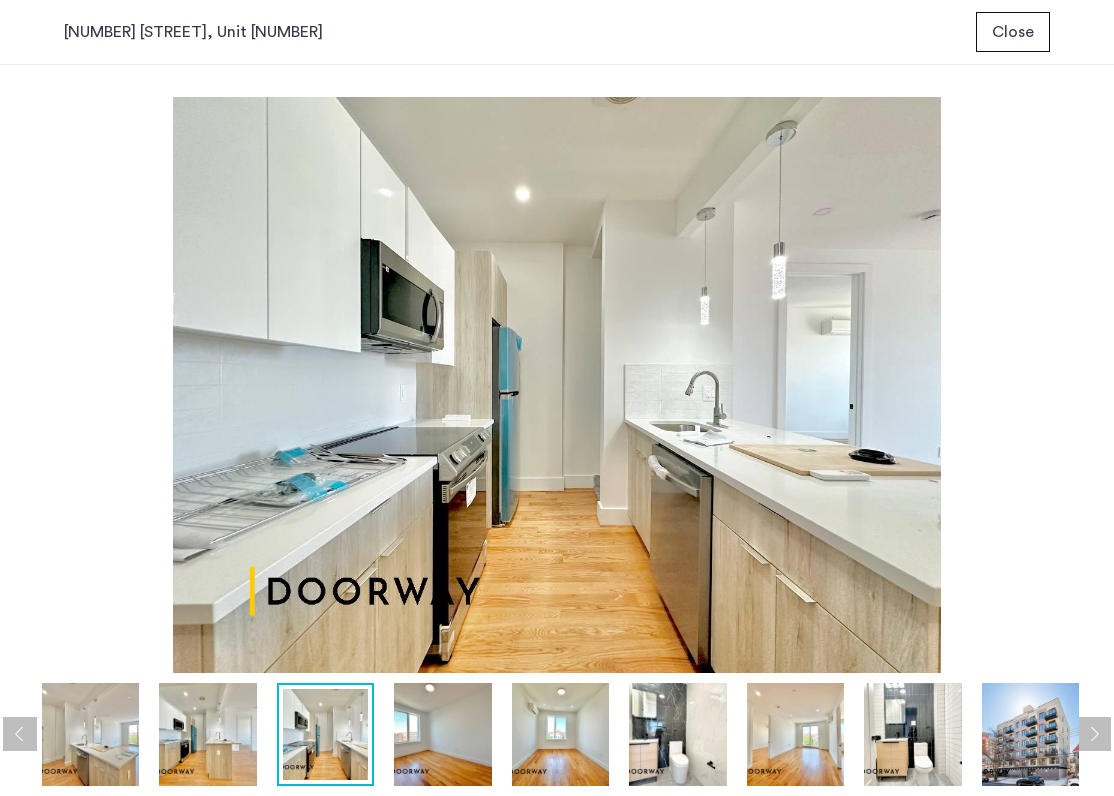 click at bounding box center [1094, 734] 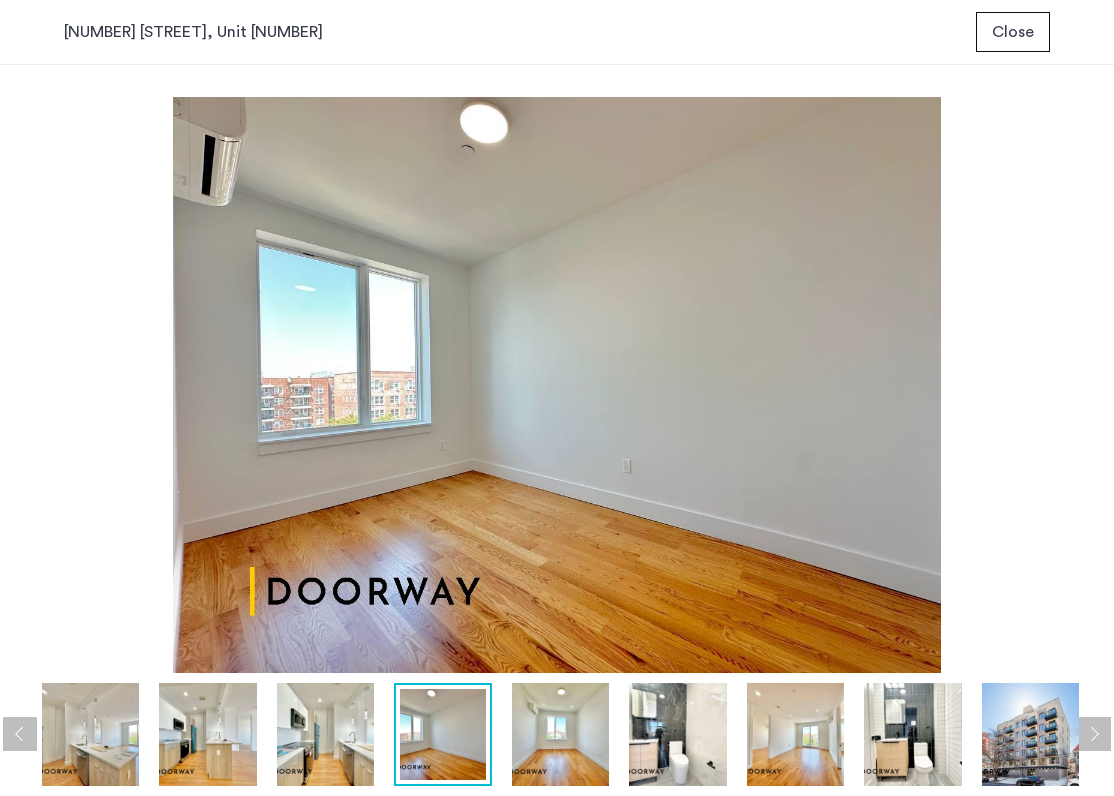 click at bounding box center (1094, 734) 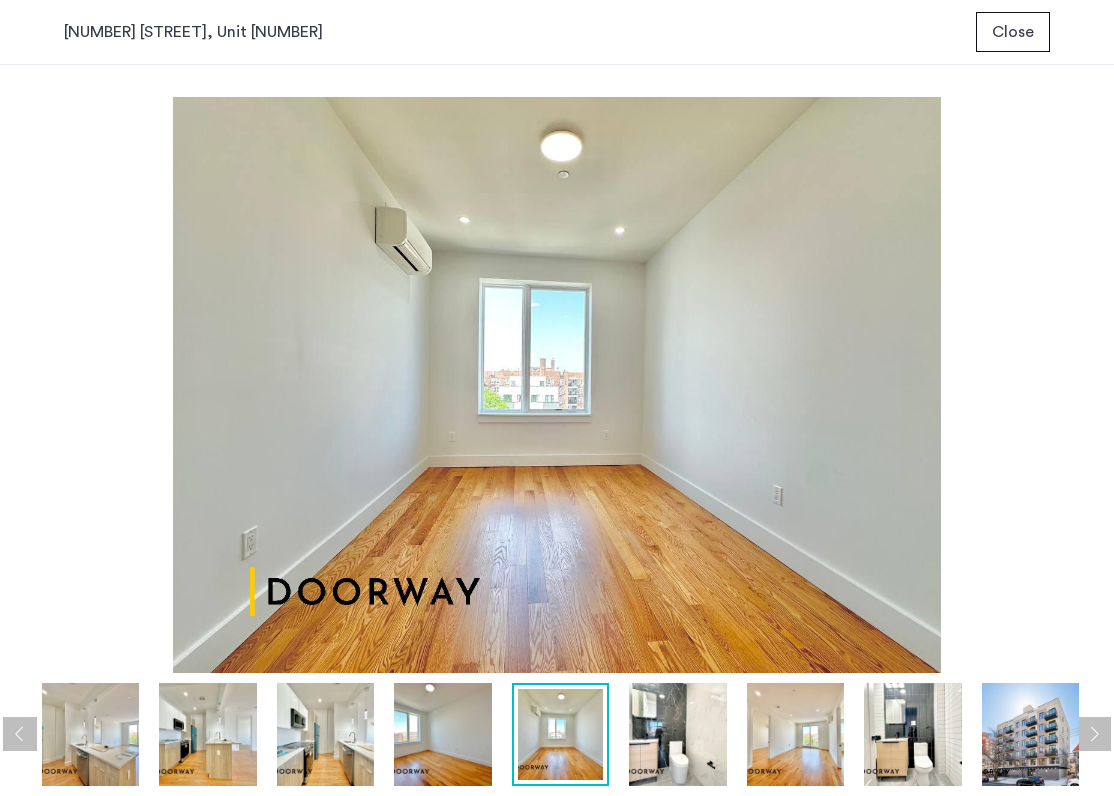 click at bounding box center (1094, 734) 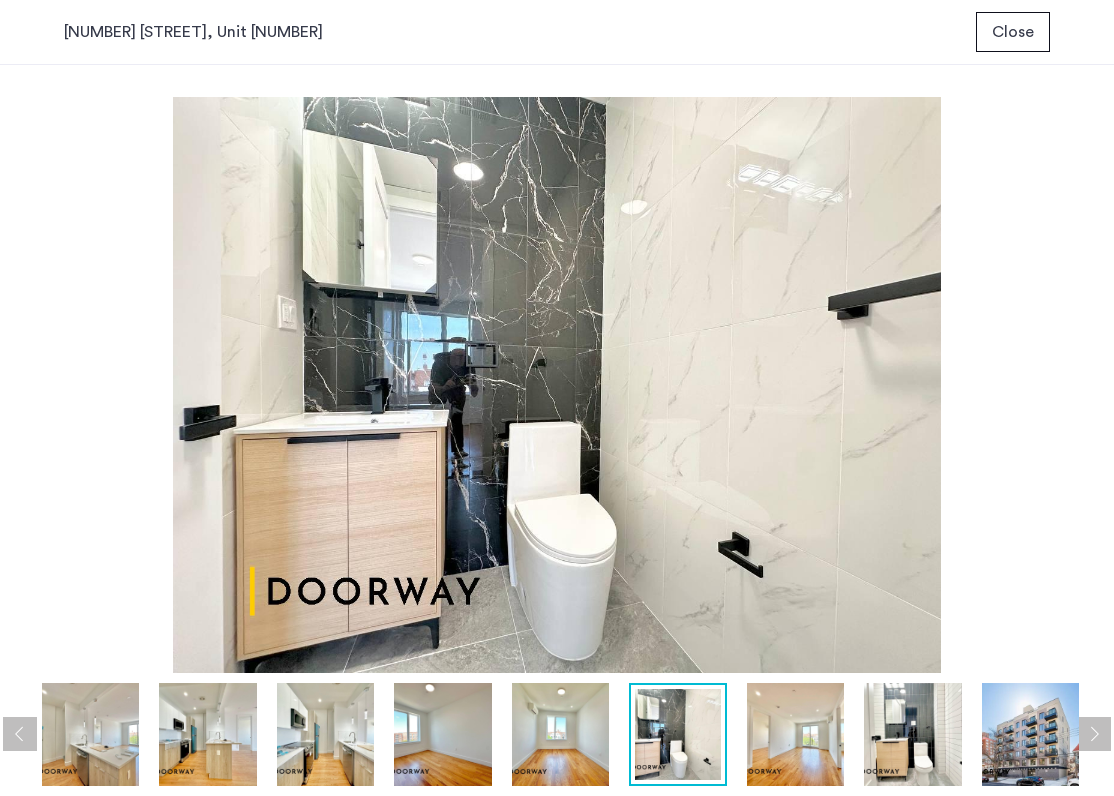 click at bounding box center (1094, 734) 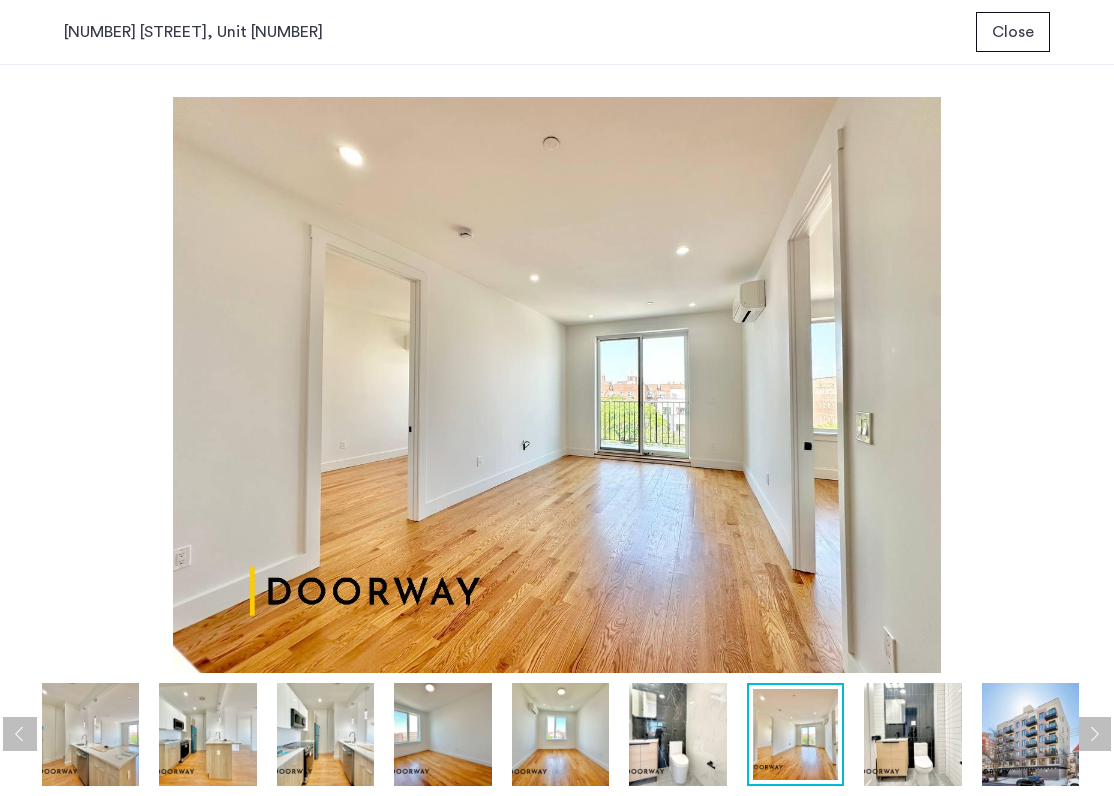 click at bounding box center (1094, 734) 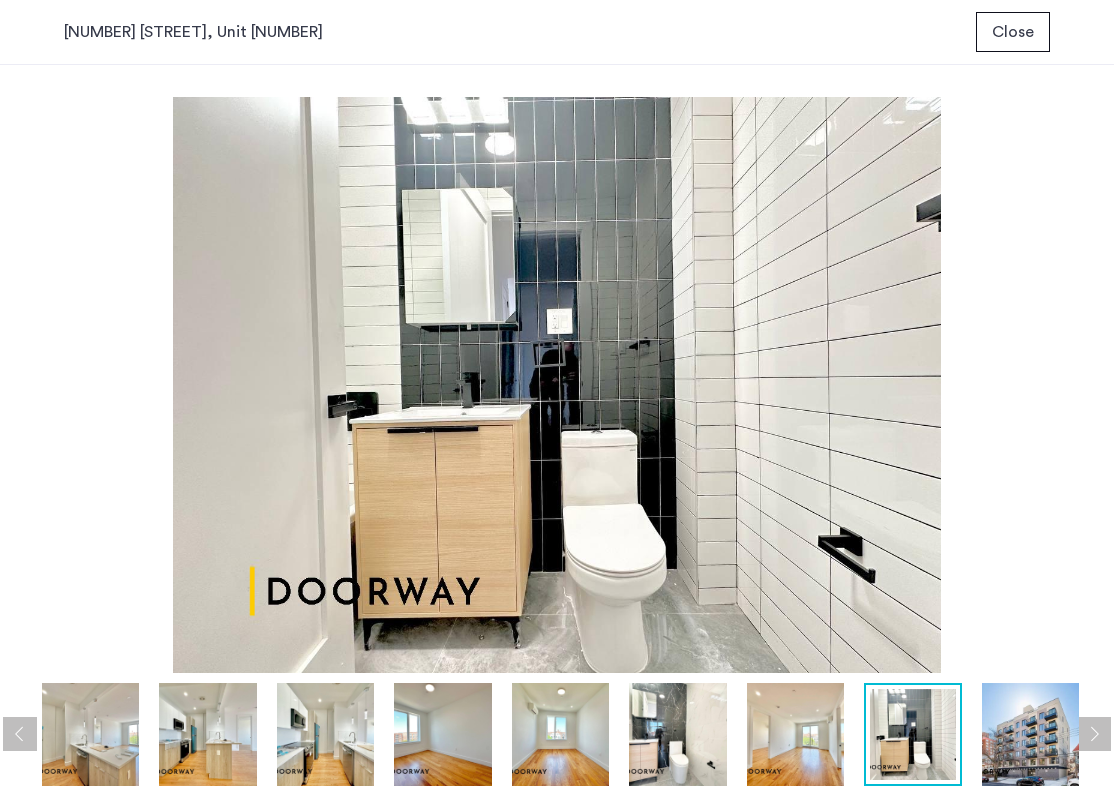 click at bounding box center (1094, 734) 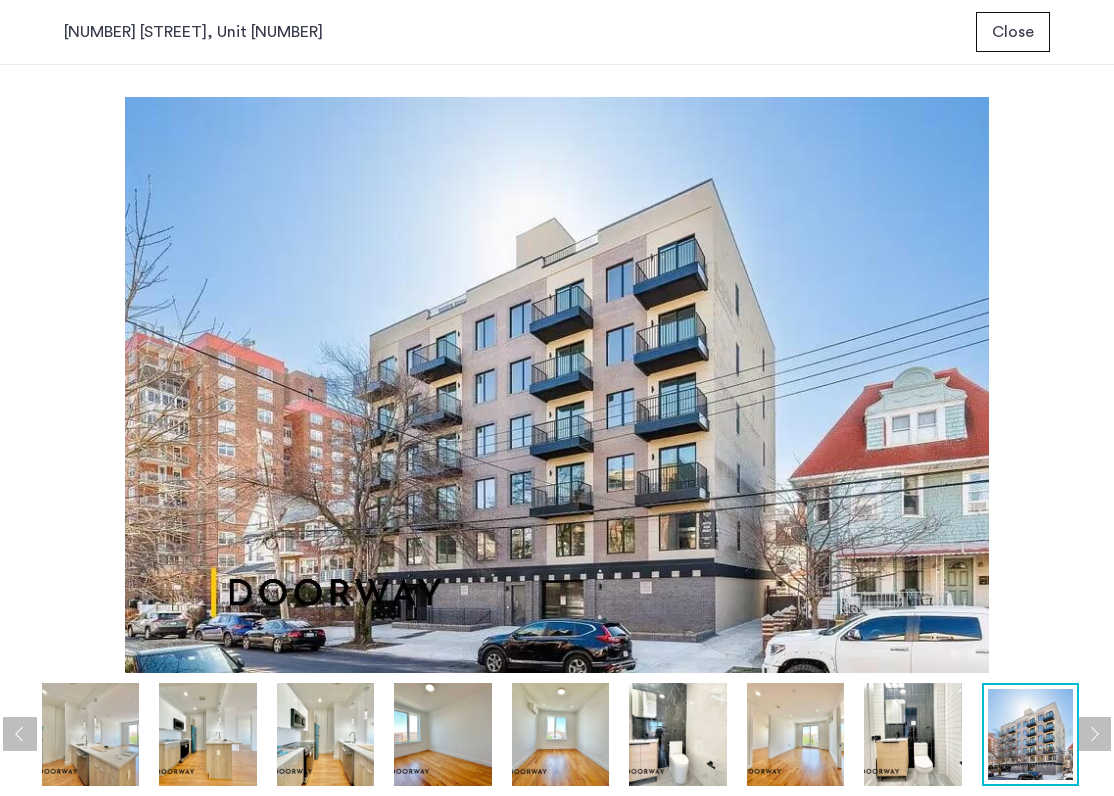 click at bounding box center [1094, 734] 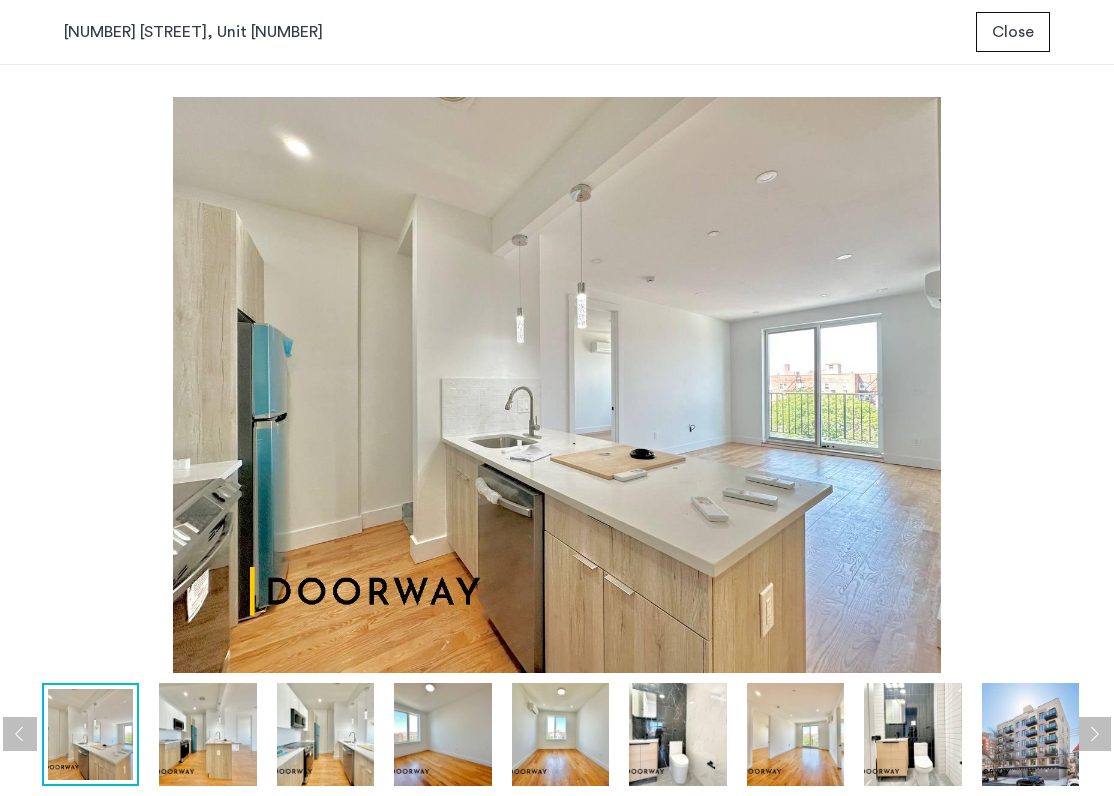 scroll, scrollTop: 0, scrollLeft: 0, axis: both 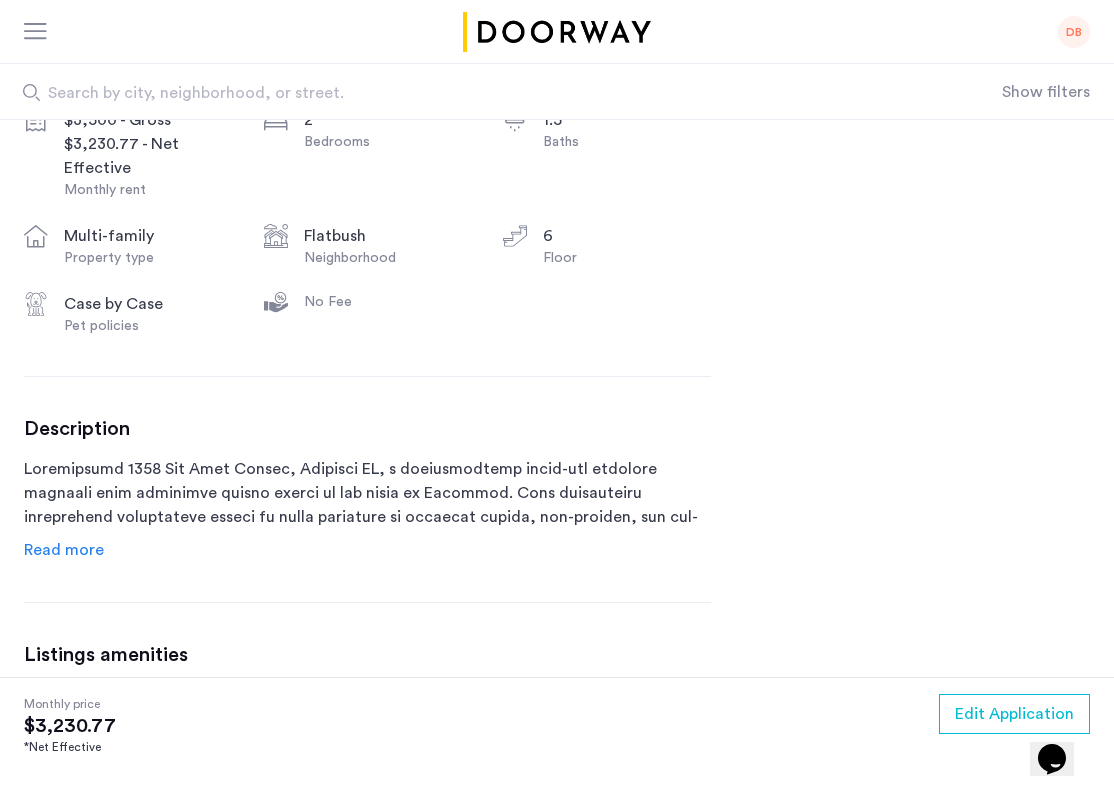 click 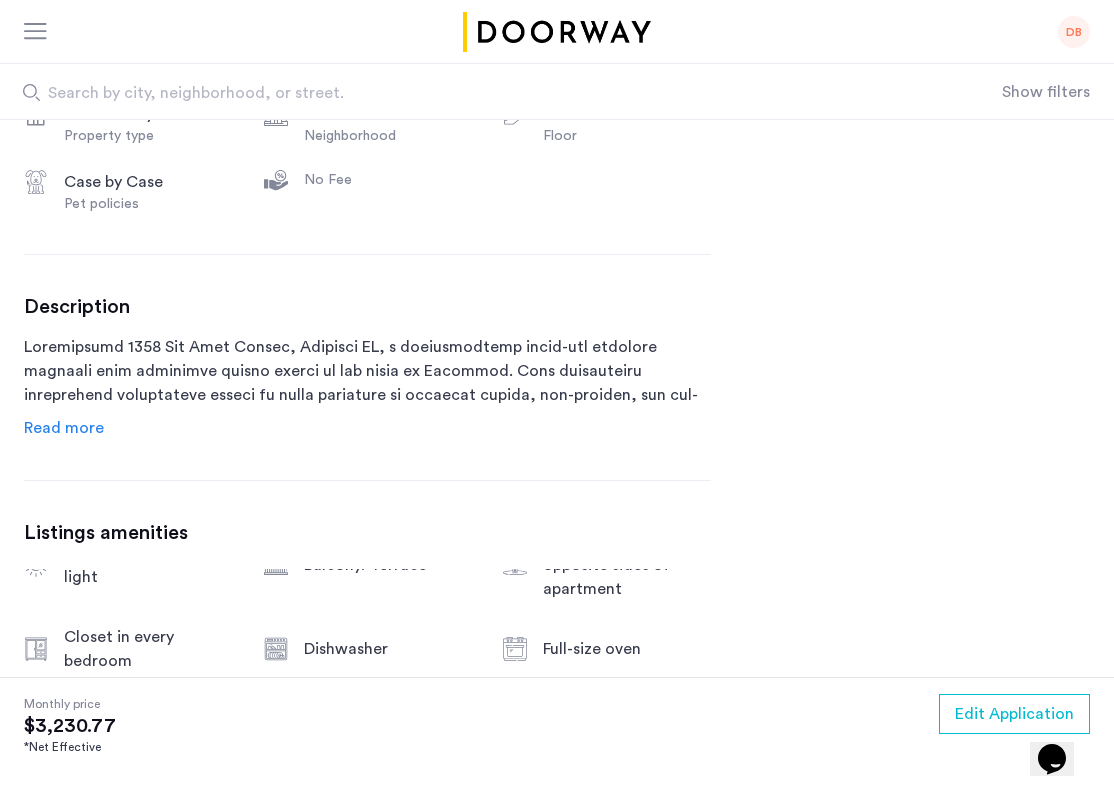scroll, scrollTop: 813, scrollLeft: 0, axis: vertical 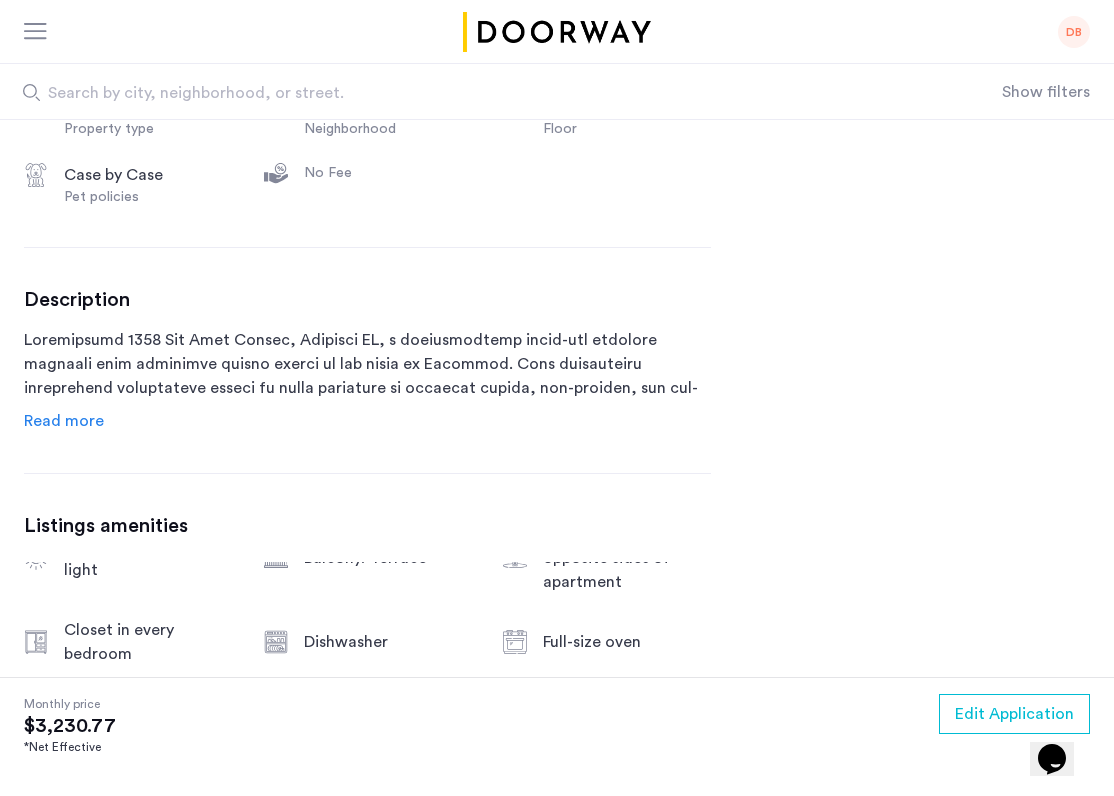 click on "Read more" 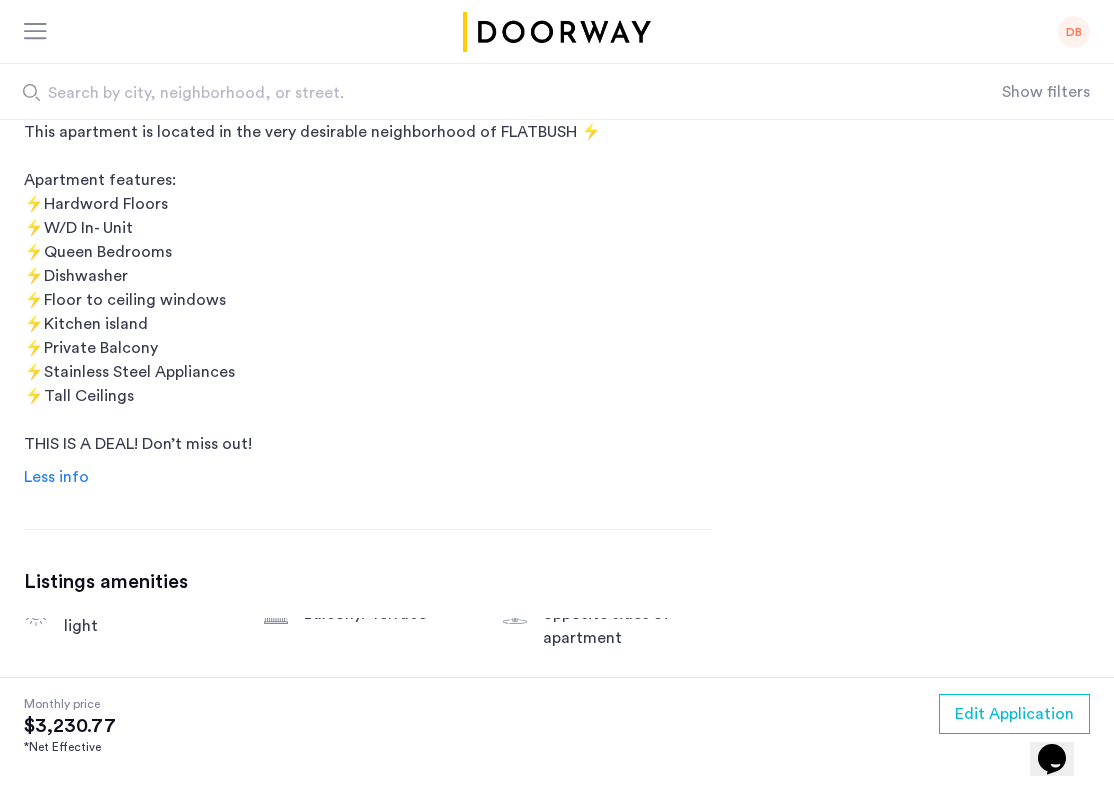 scroll, scrollTop: 1397, scrollLeft: 0, axis: vertical 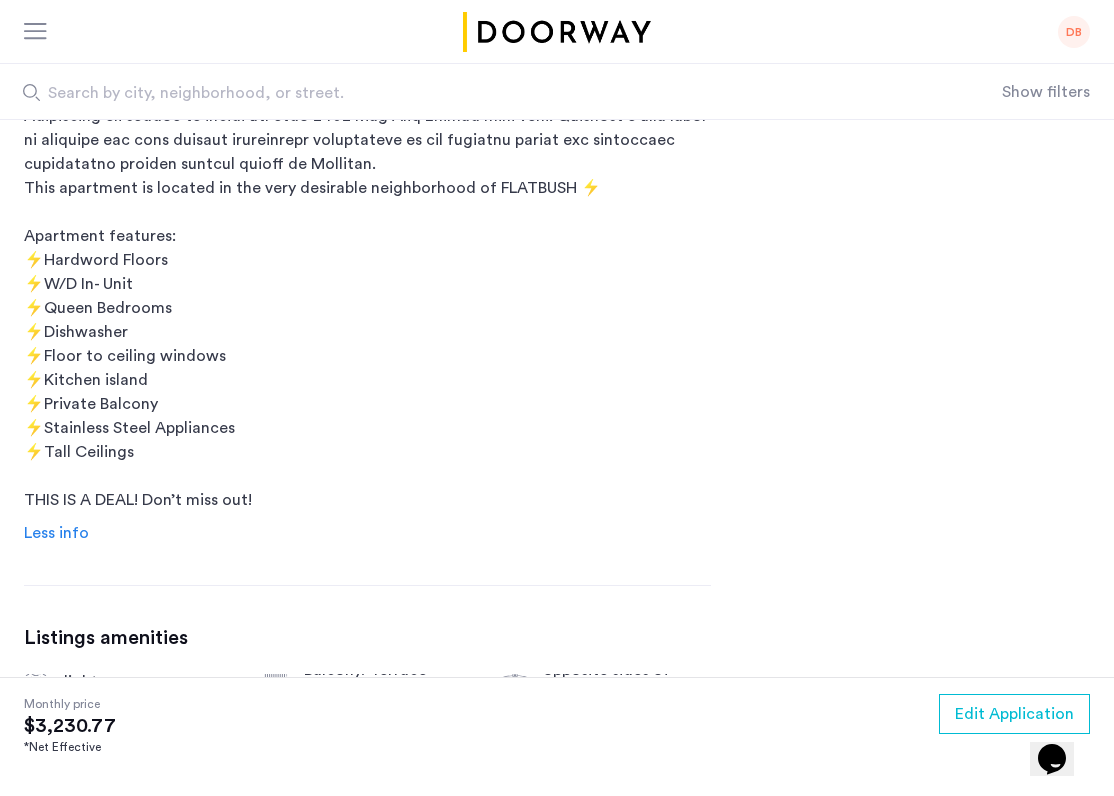click on "DB" 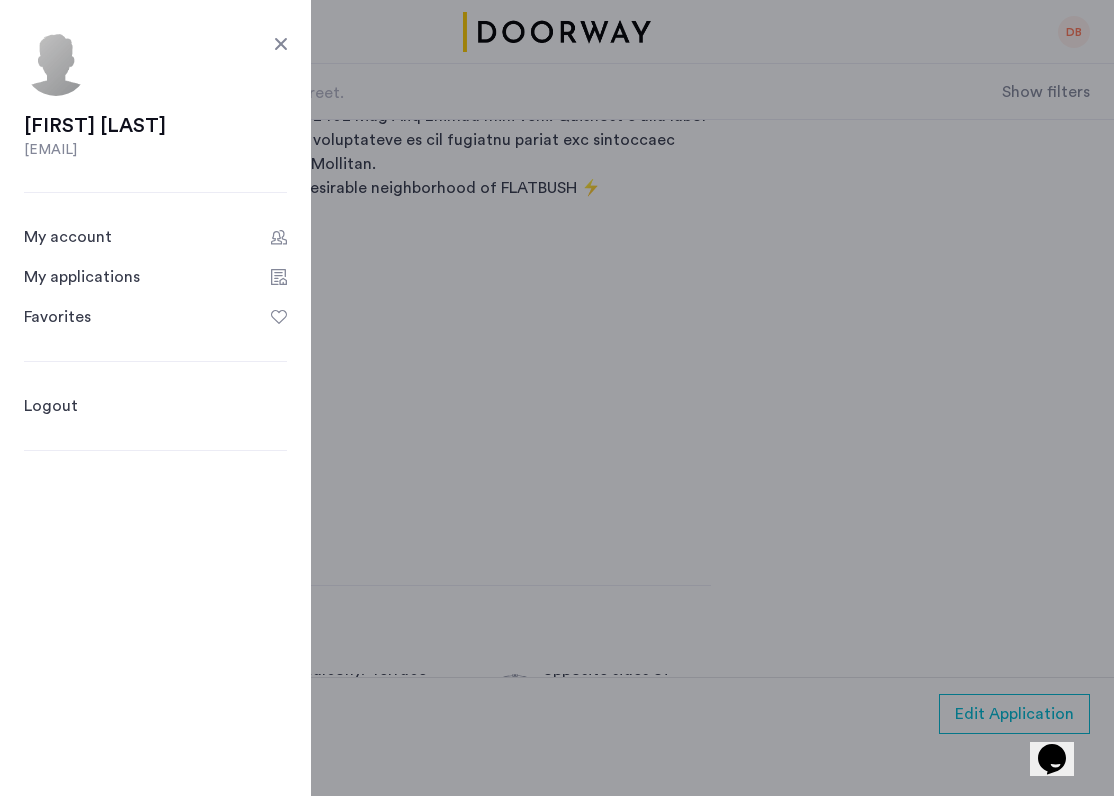 click on "My applications" 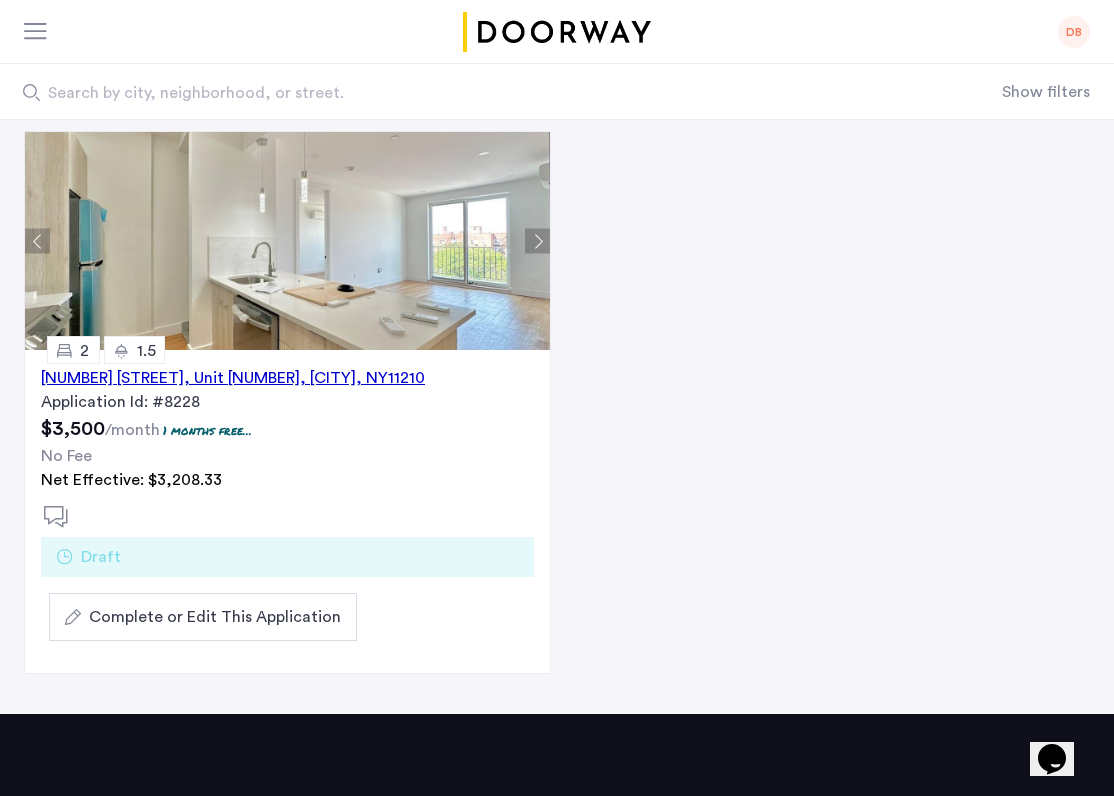 scroll, scrollTop: 197, scrollLeft: 0, axis: vertical 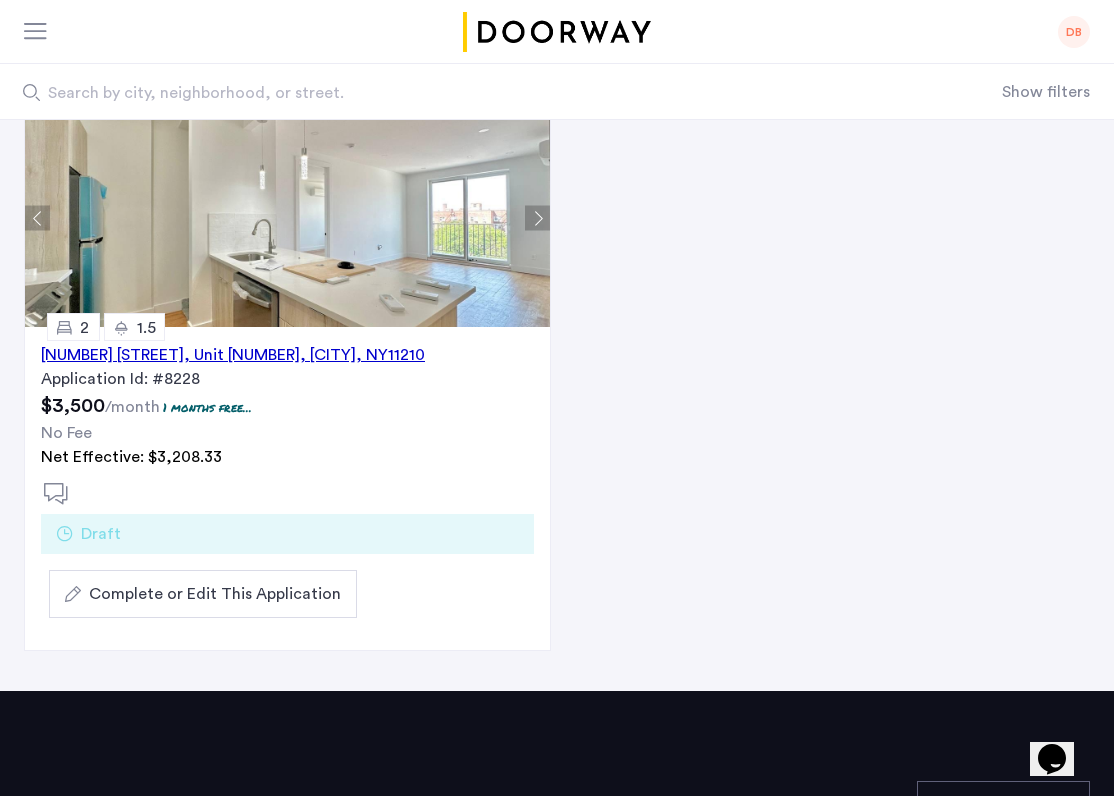 click on "Complete or Edit This Application" 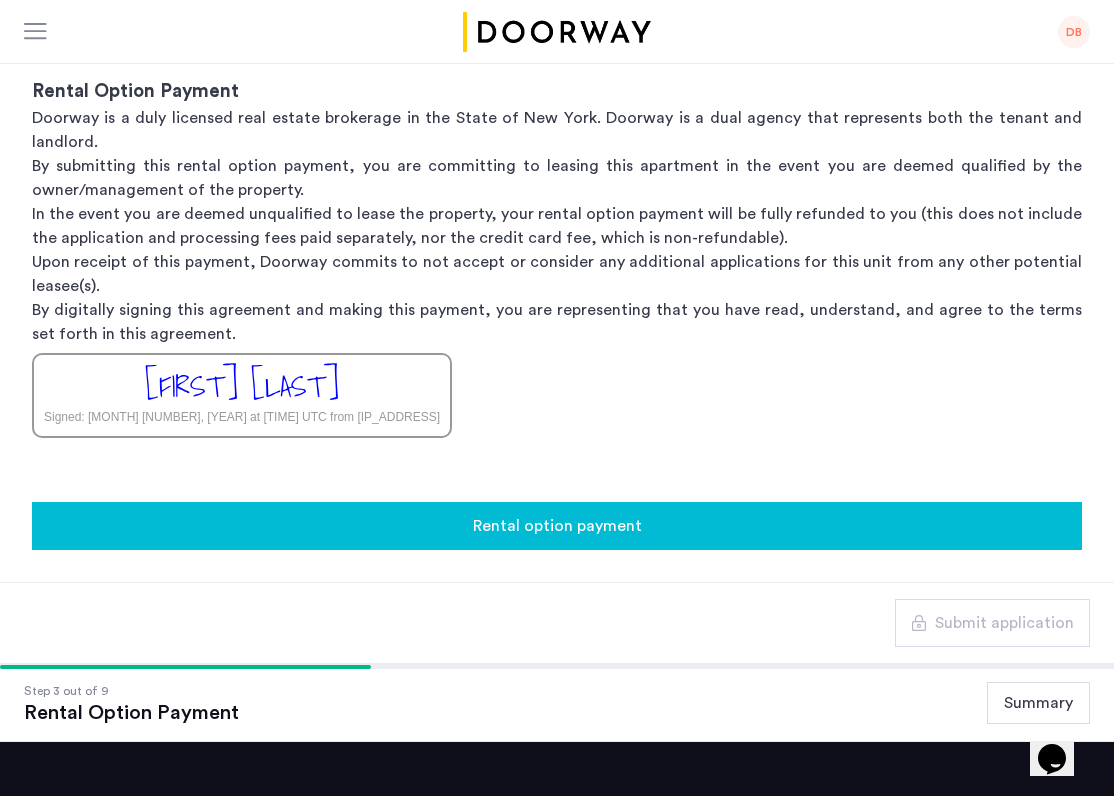 scroll, scrollTop: 385, scrollLeft: 0, axis: vertical 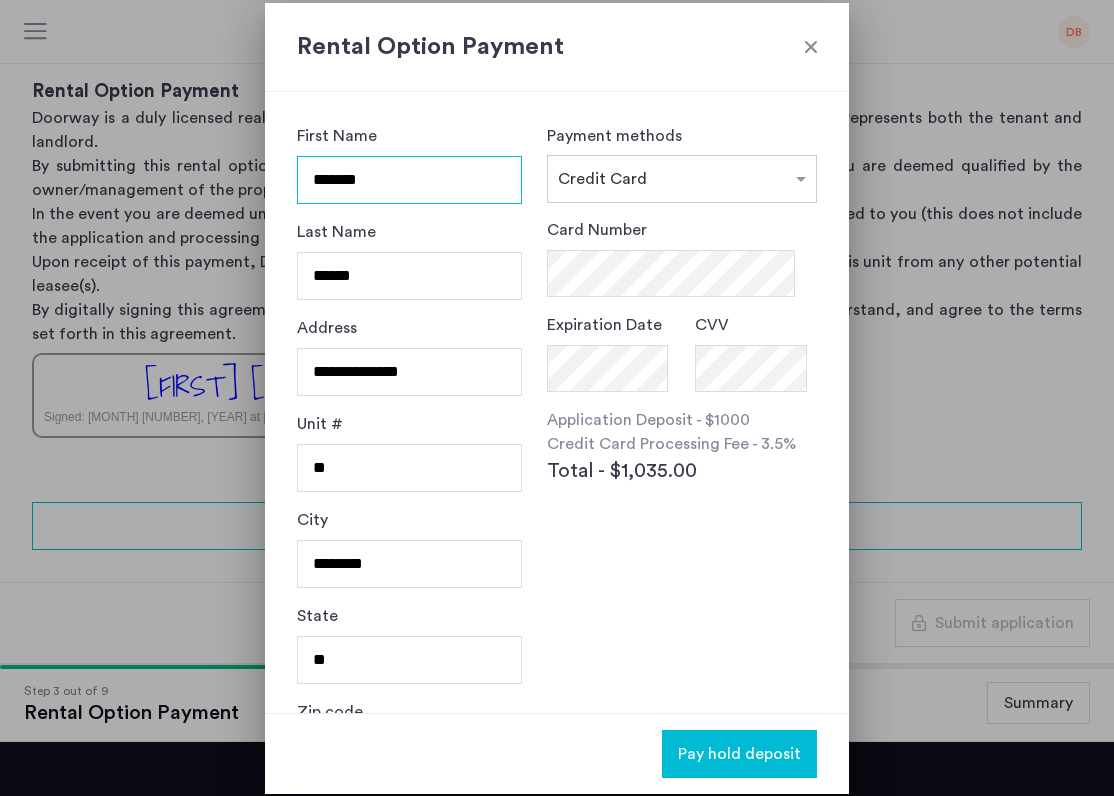 drag, startPoint x: 385, startPoint y: 173, endPoint x: 258, endPoint y: 174, distance: 127.00394 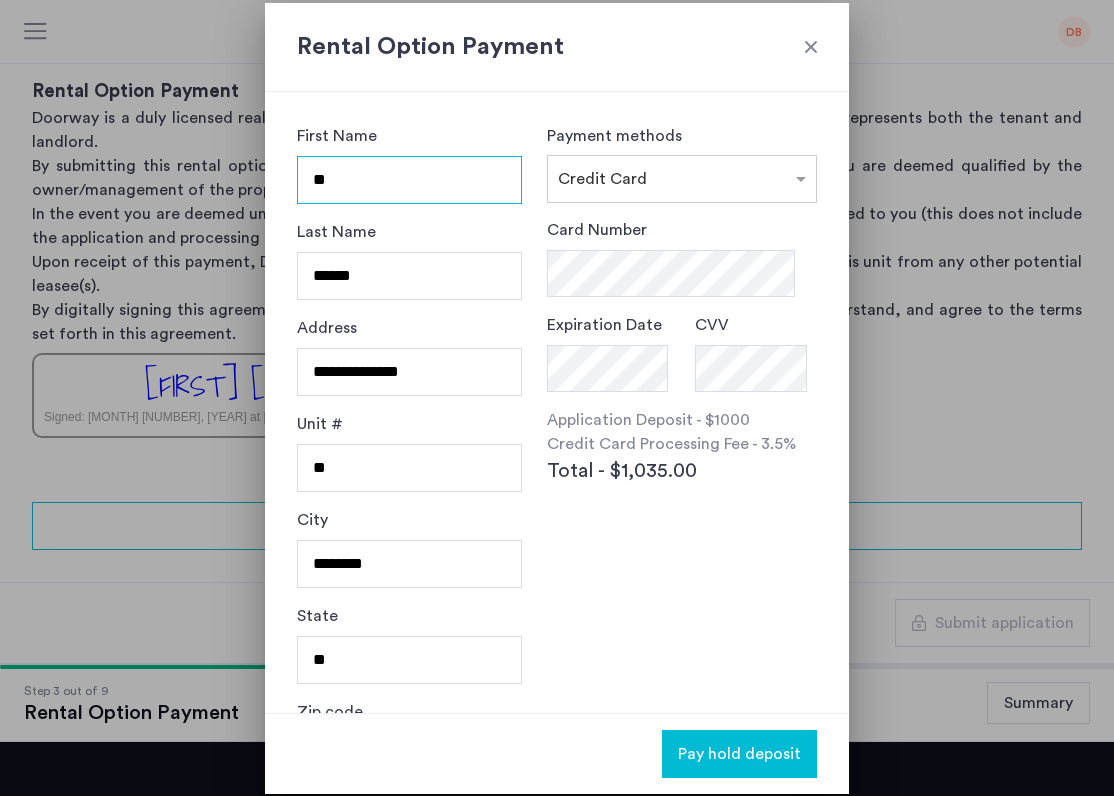 type on "*" 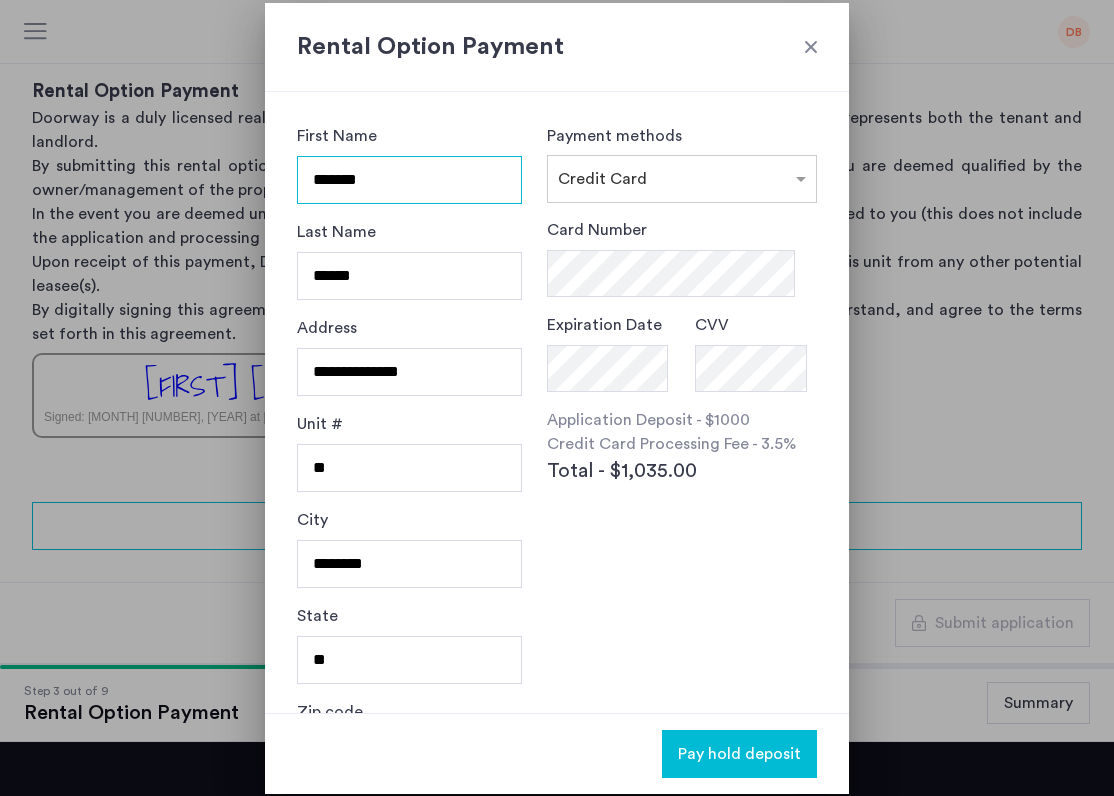 type on "*******" 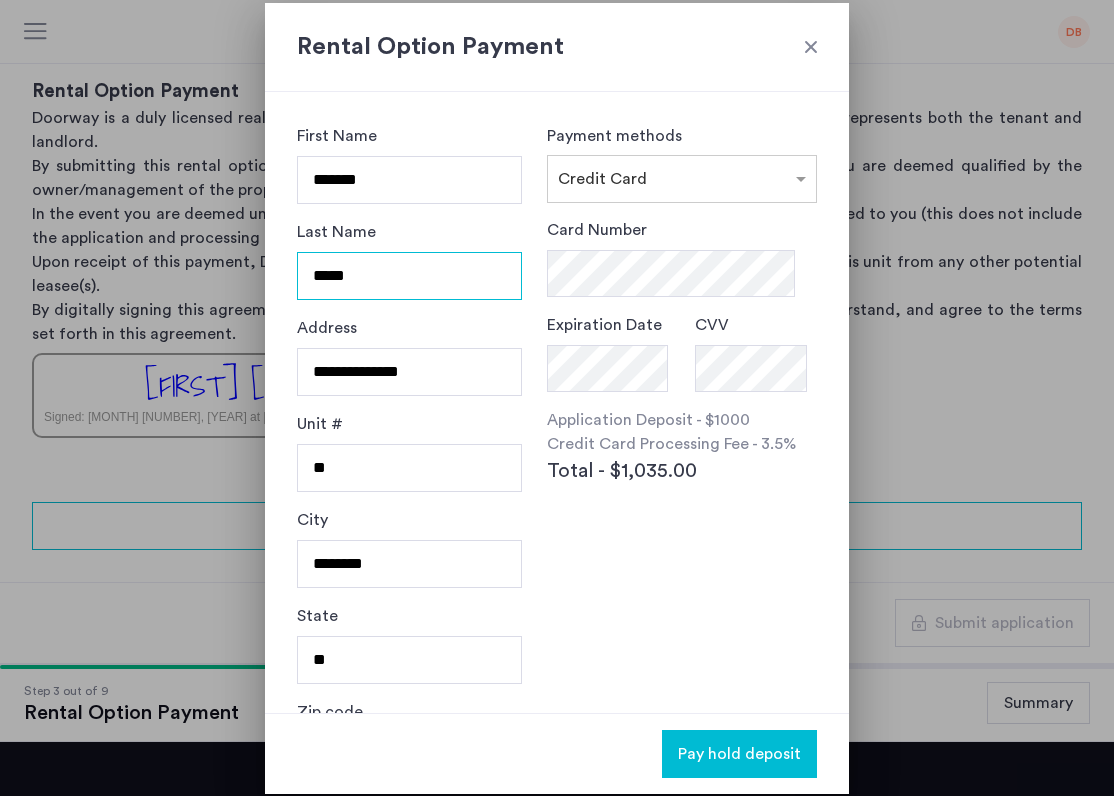 type on "*****" 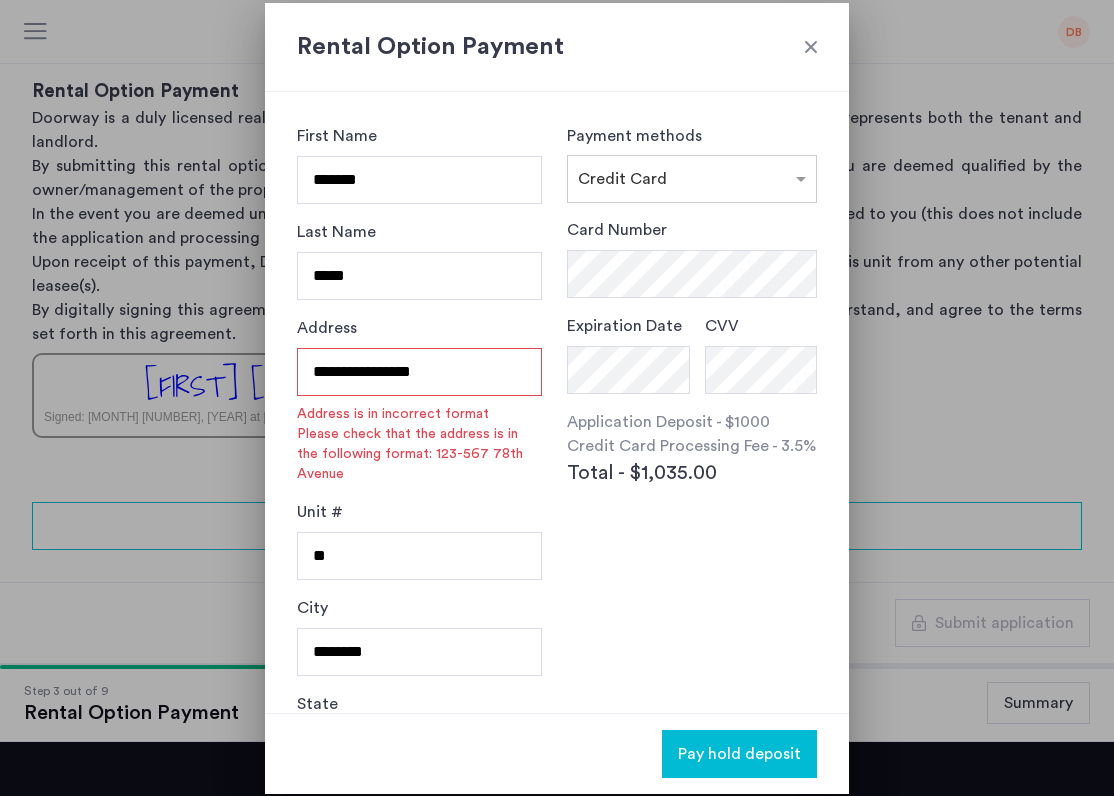 click on "**********" at bounding box center [419, 372] 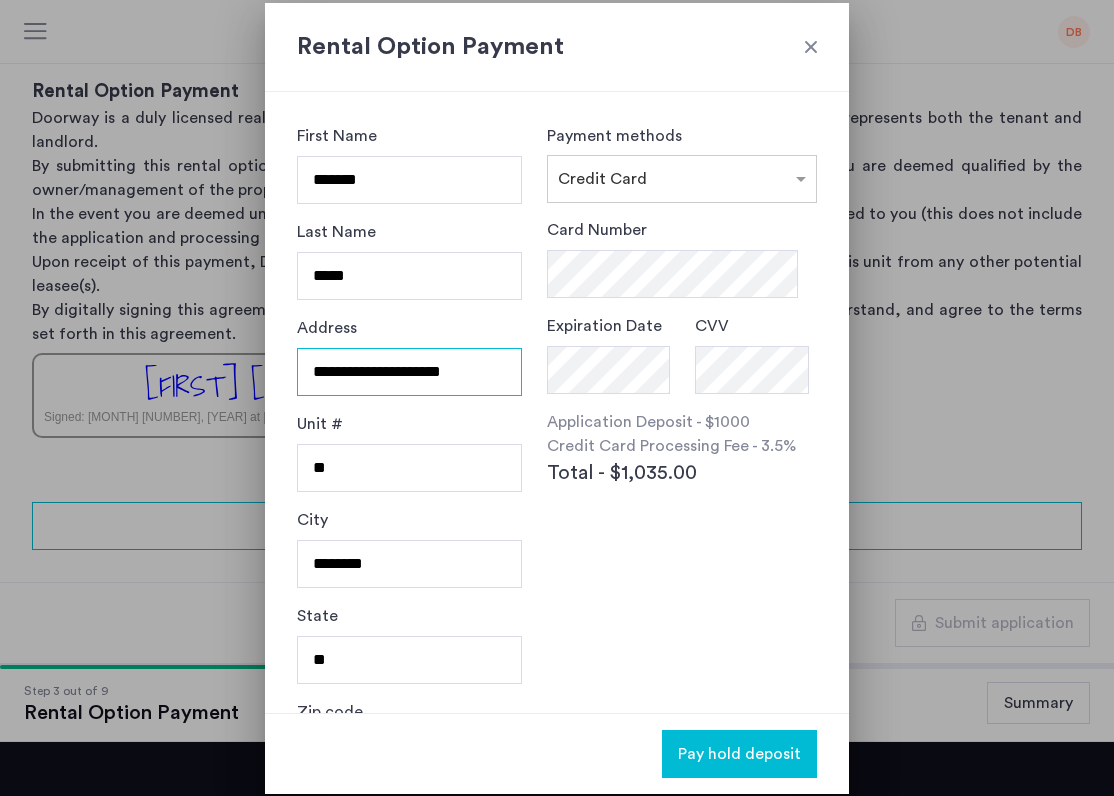 type on "**********" 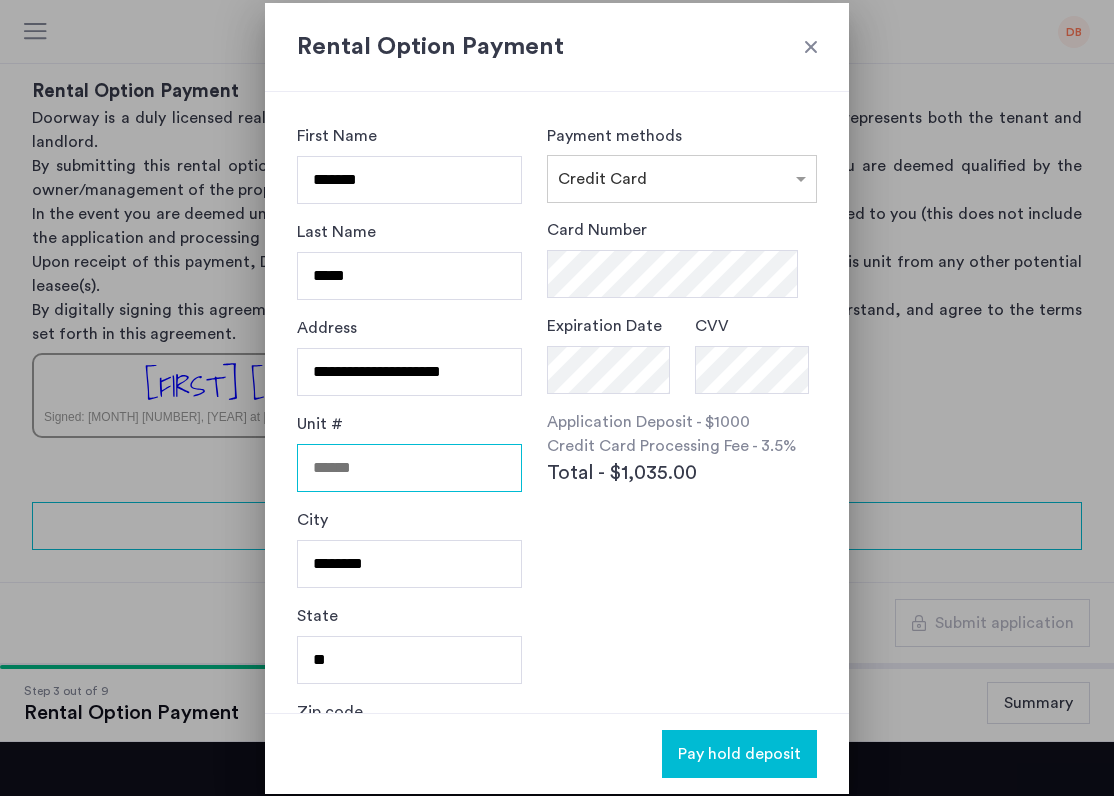 type 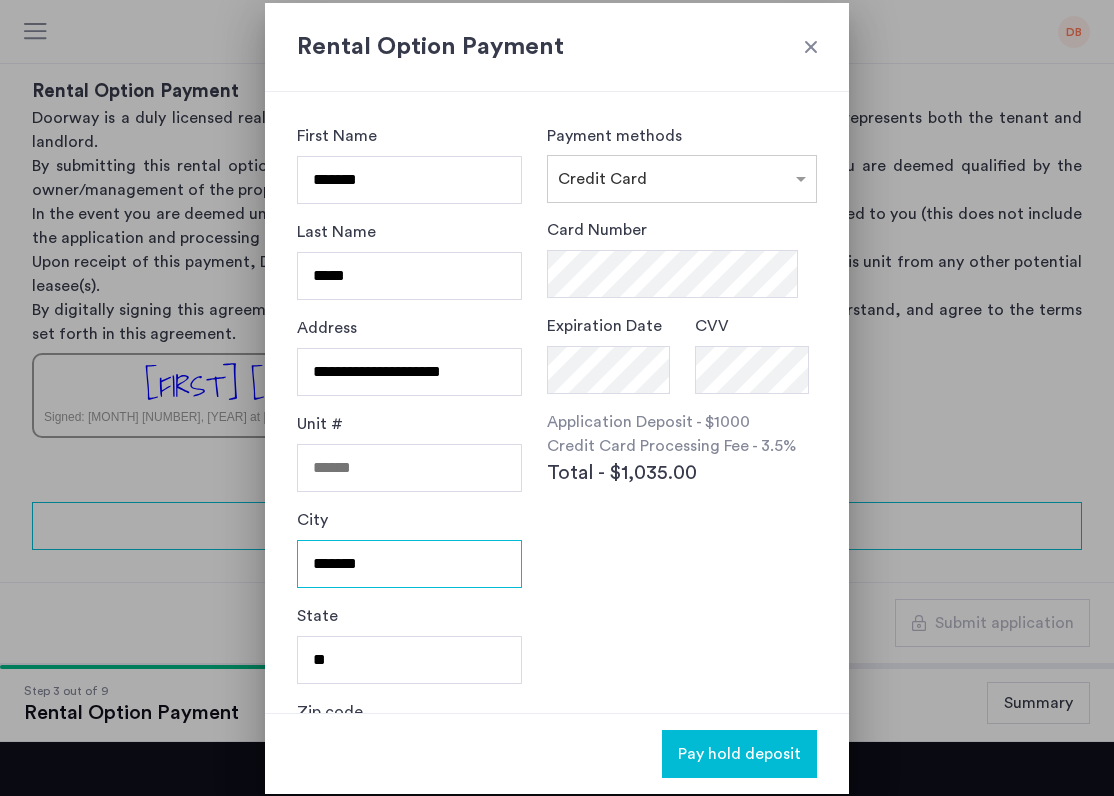 type on "*******" 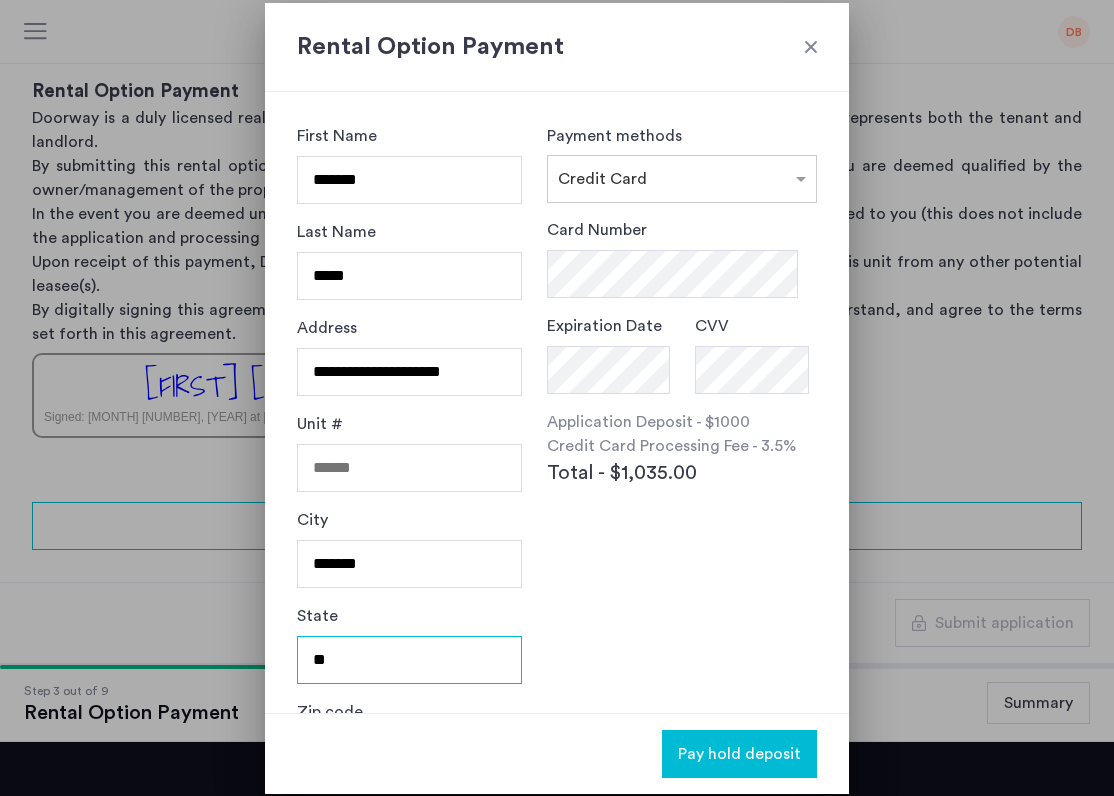 type on "*" 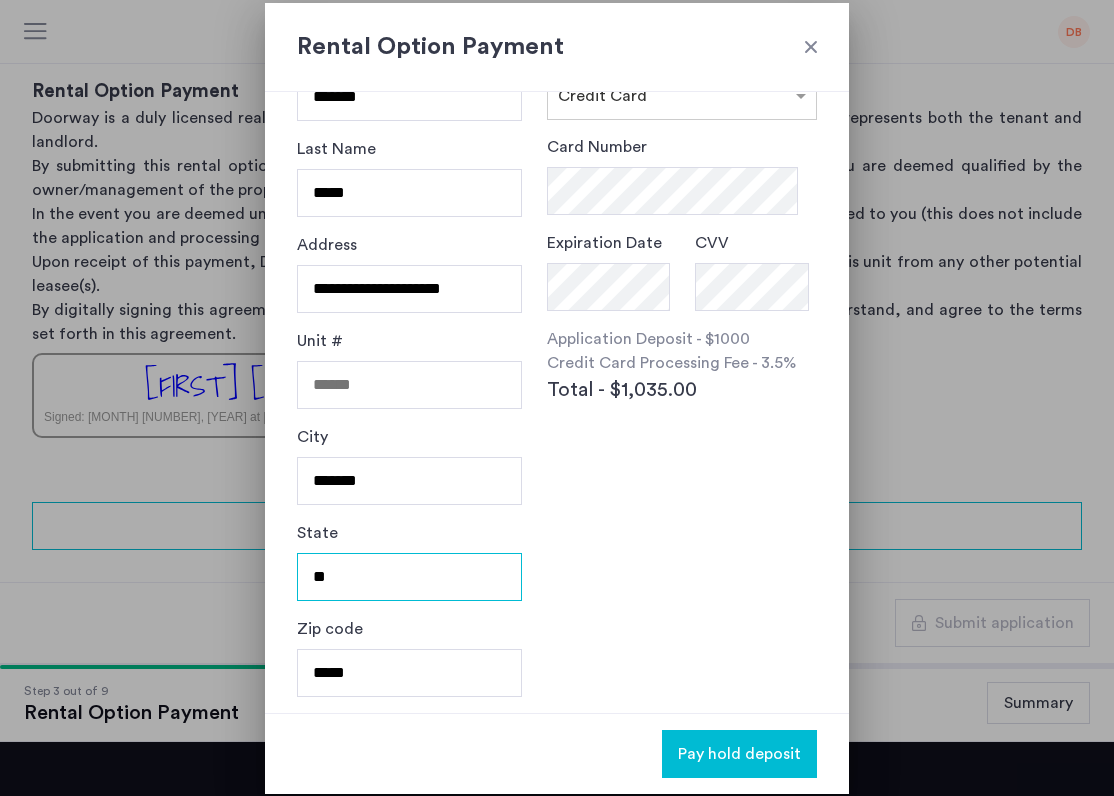 scroll, scrollTop: 83, scrollLeft: 0, axis: vertical 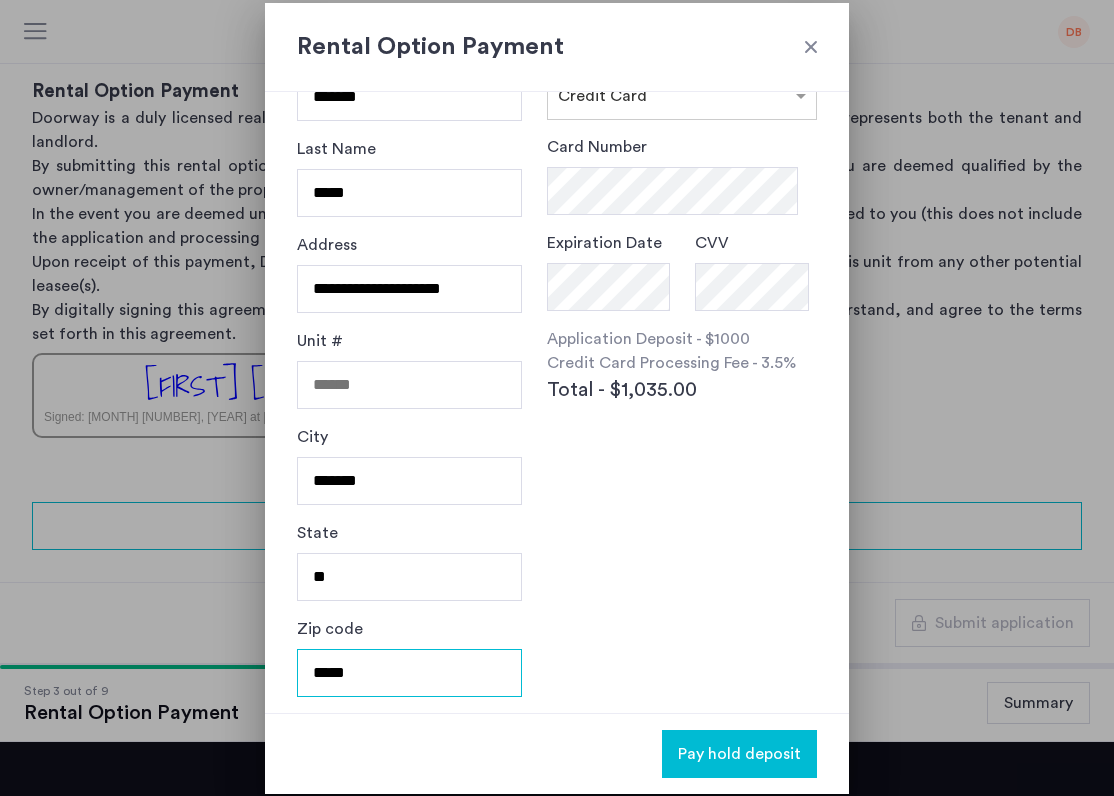 drag, startPoint x: 392, startPoint y: 670, endPoint x: 280, endPoint y: 671, distance: 112.00446 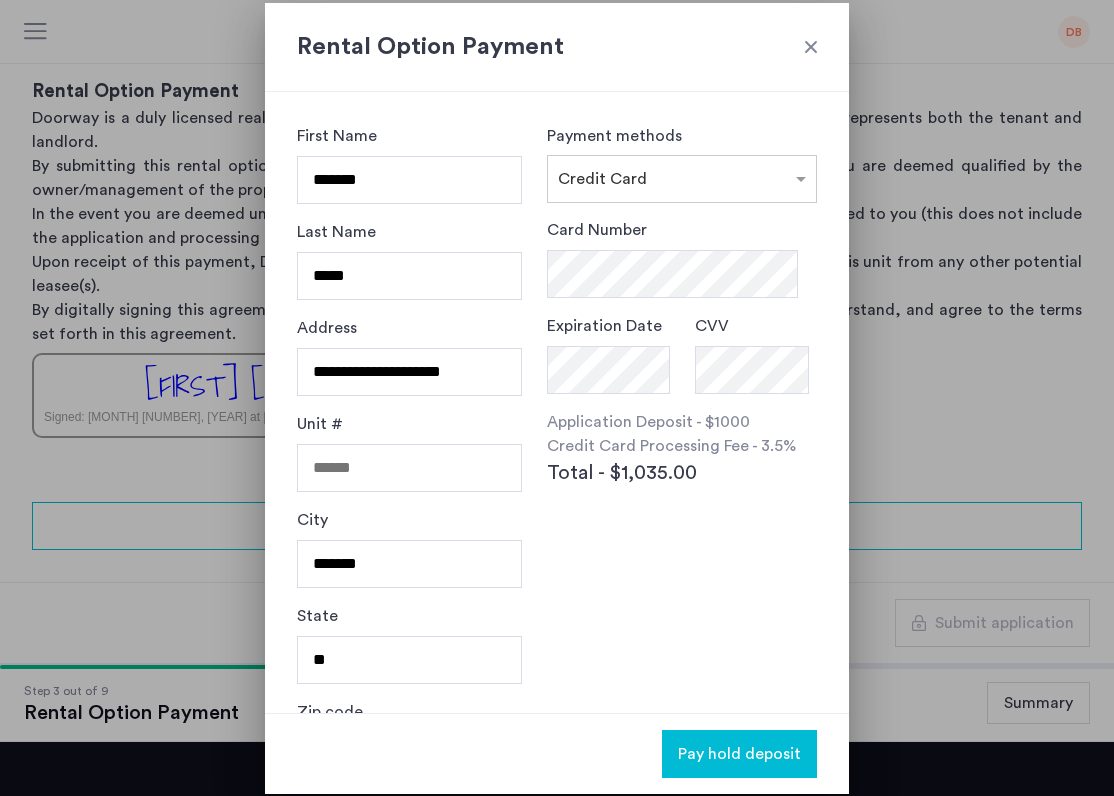 scroll, scrollTop: 0, scrollLeft: 0, axis: both 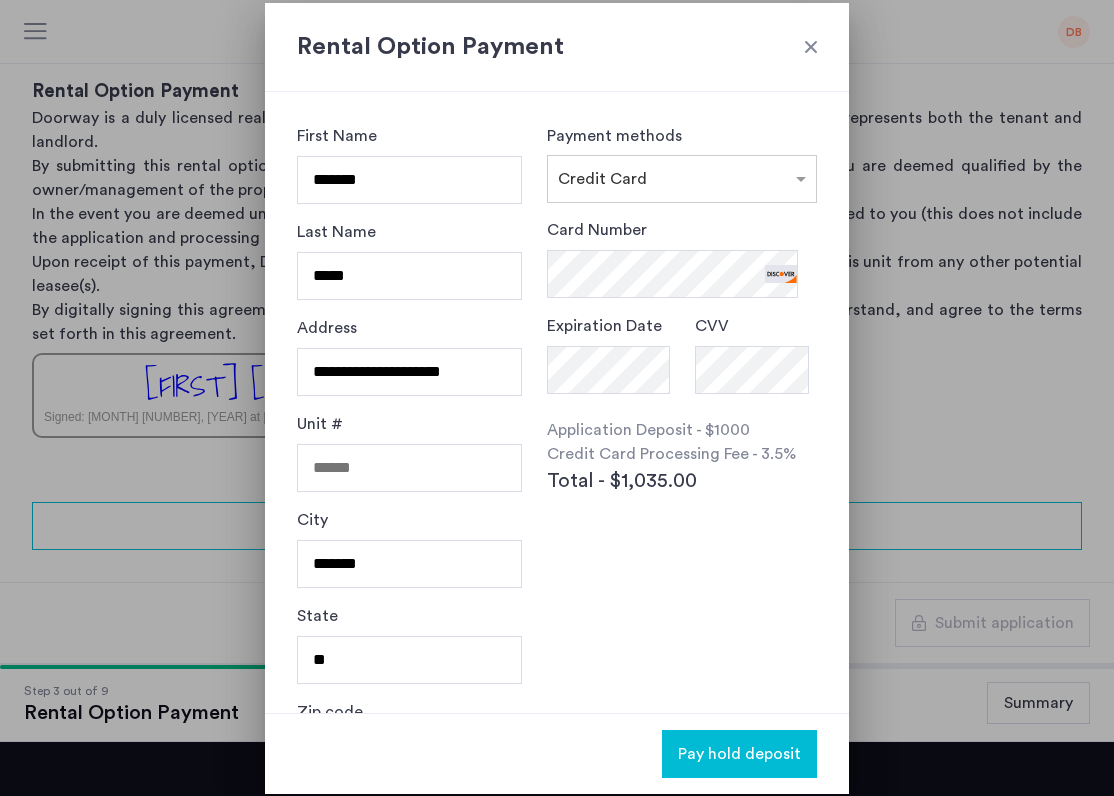 click on "Pay hold deposit" at bounding box center (739, 754) 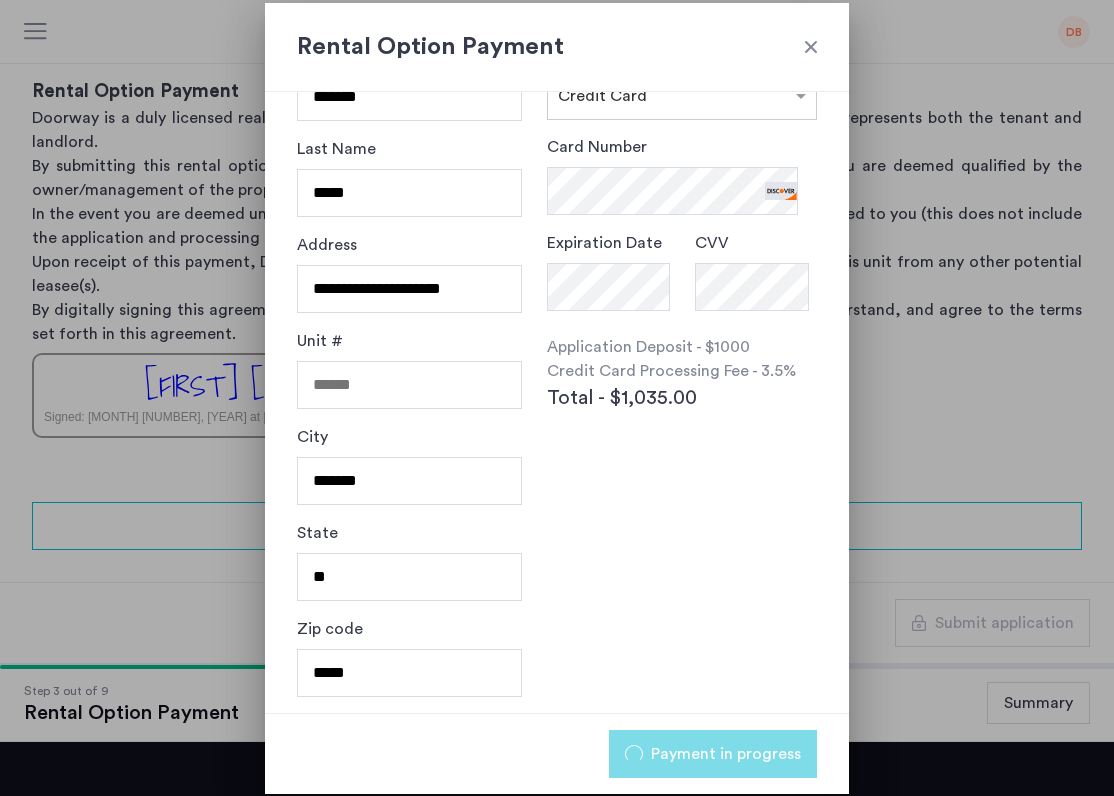 scroll, scrollTop: 83, scrollLeft: 0, axis: vertical 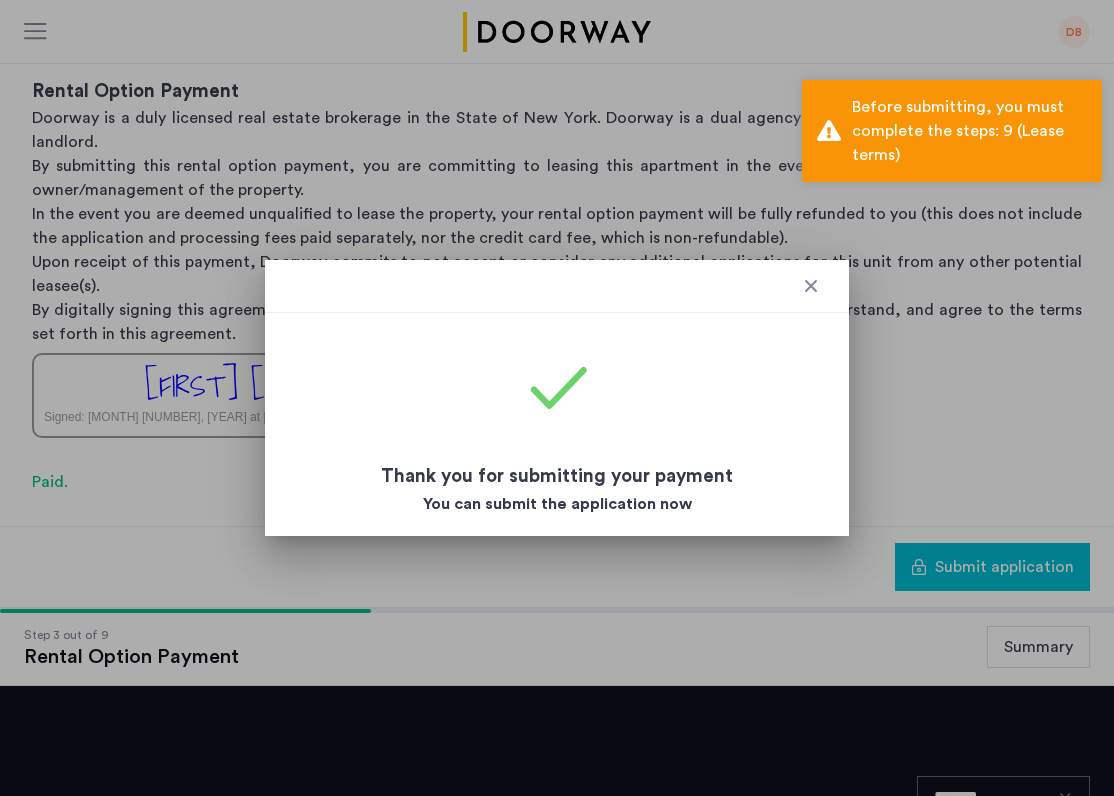 click at bounding box center [557, 398] 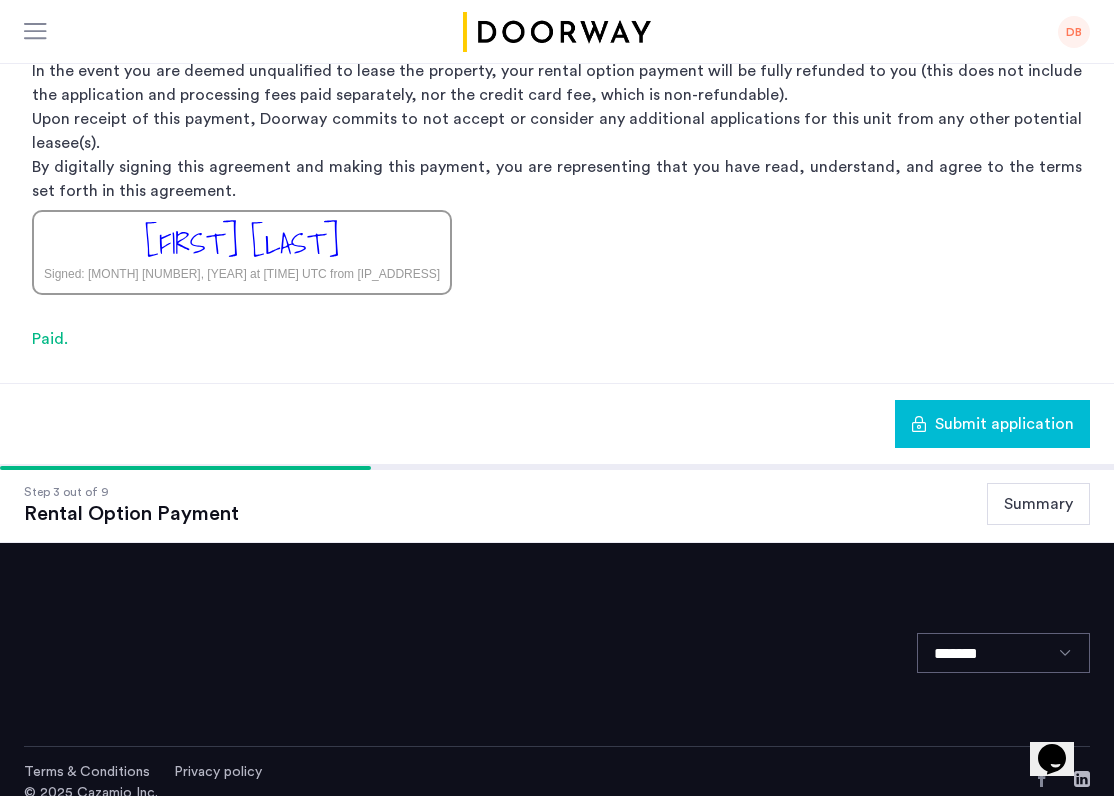 scroll, scrollTop: 527, scrollLeft: 0, axis: vertical 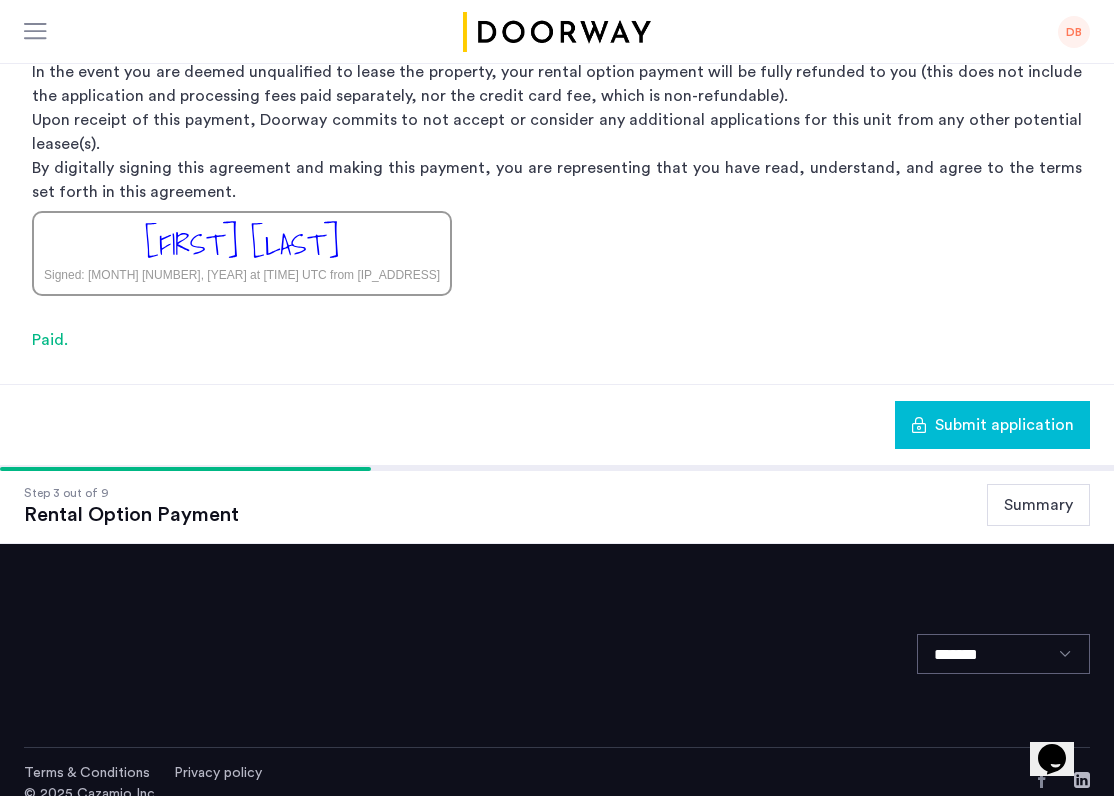 click on "Summary" 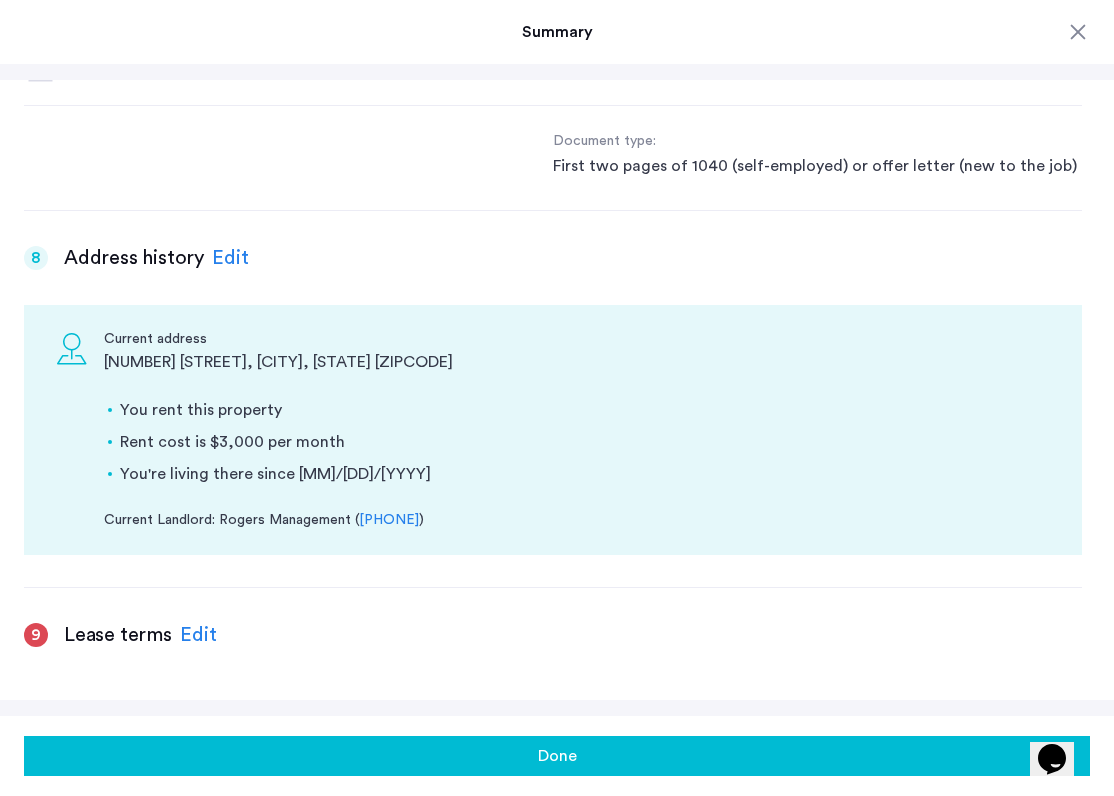 scroll, scrollTop: 2300, scrollLeft: 0, axis: vertical 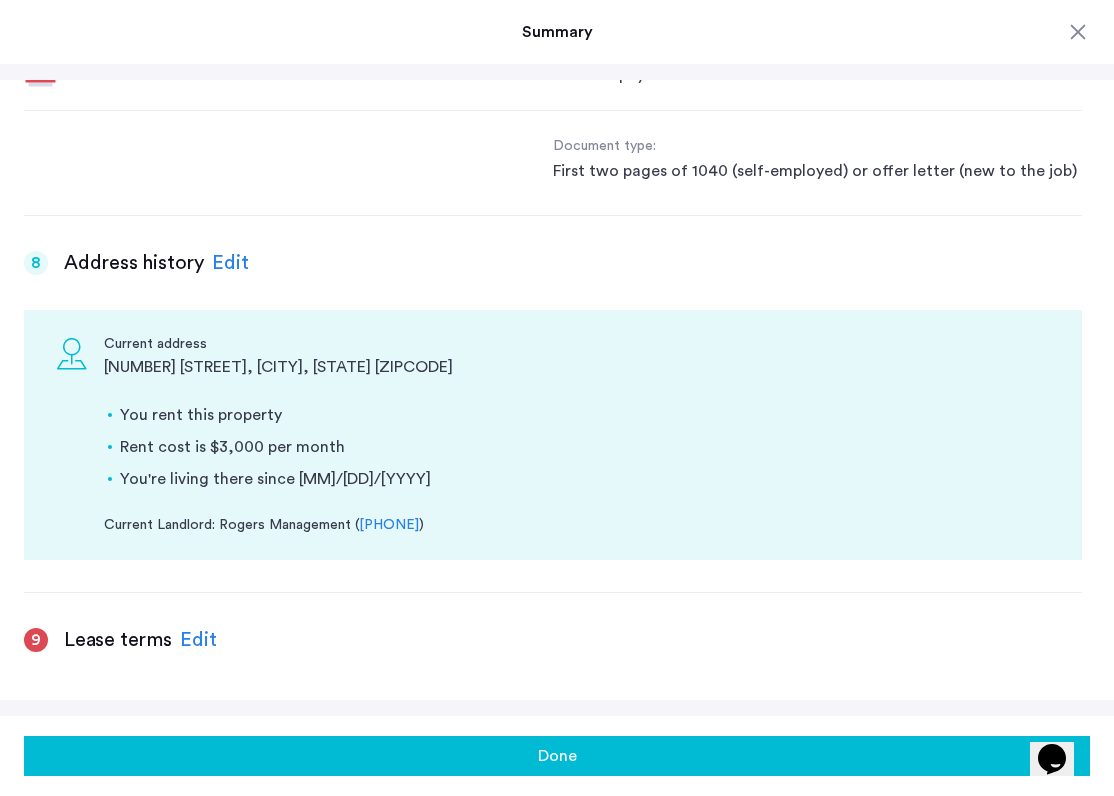 click on "Edit" at bounding box center [198, 640] 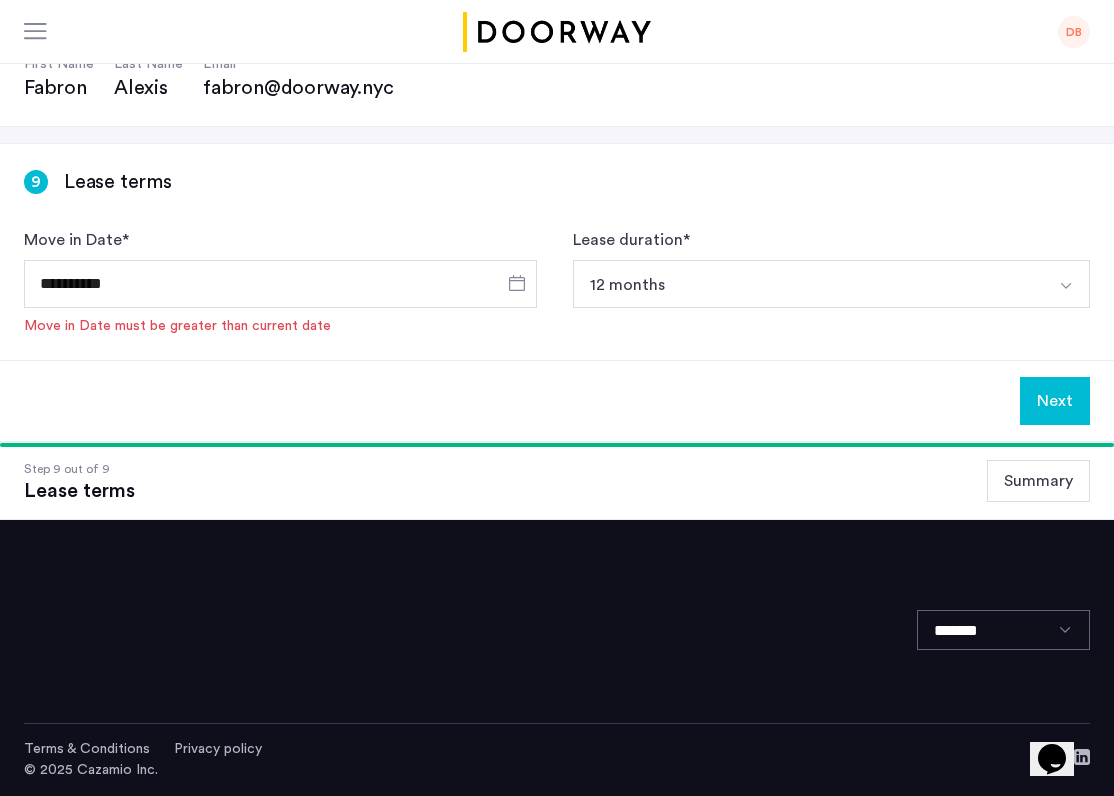 scroll, scrollTop: 203, scrollLeft: 0, axis: vertical 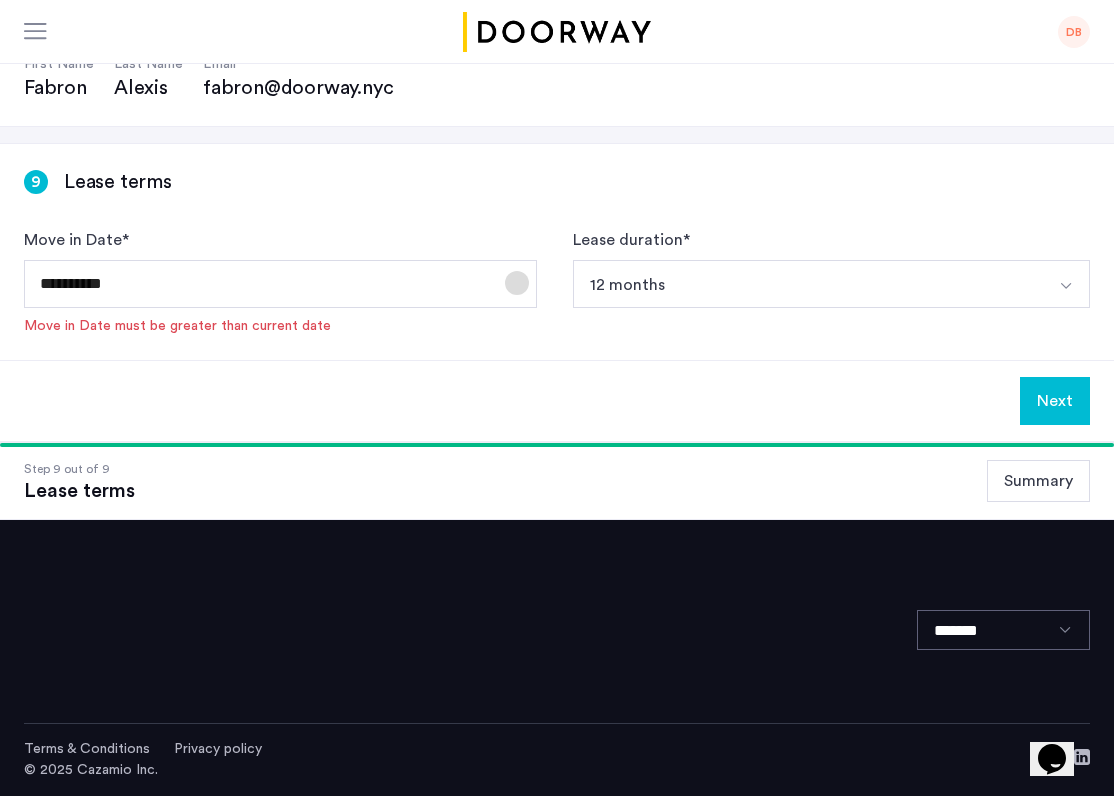 click 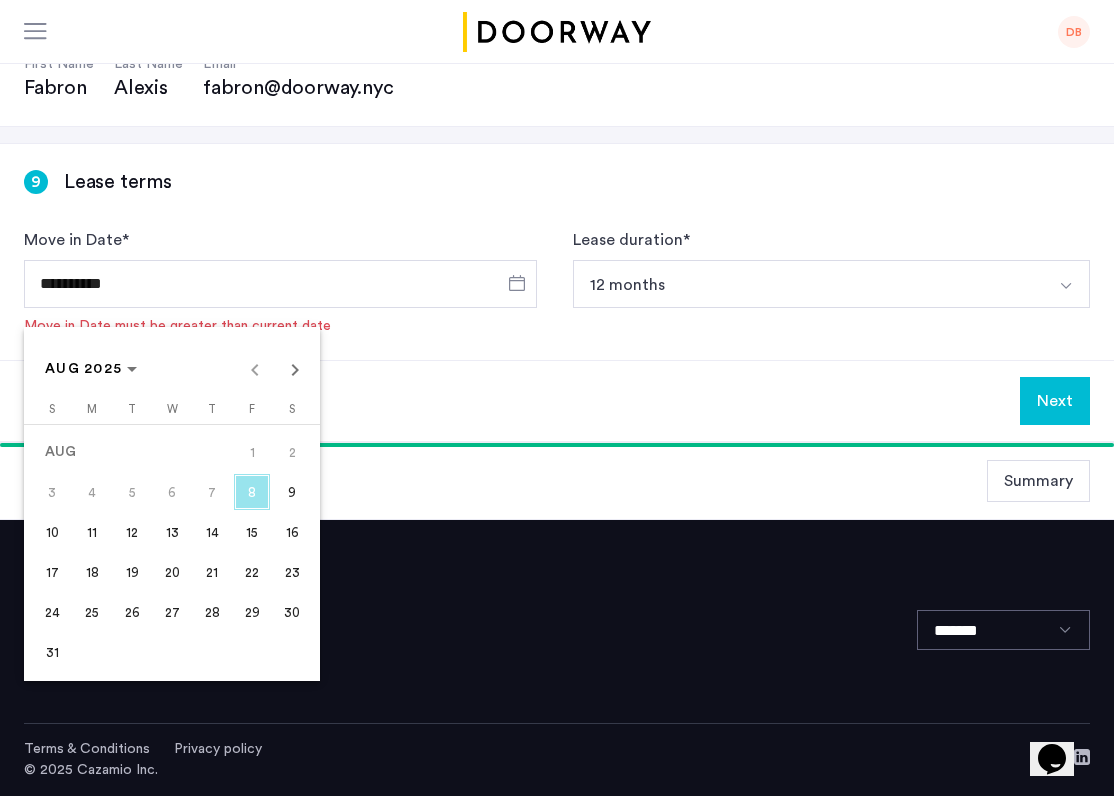 click on "11" at bounding box center (92, 532) 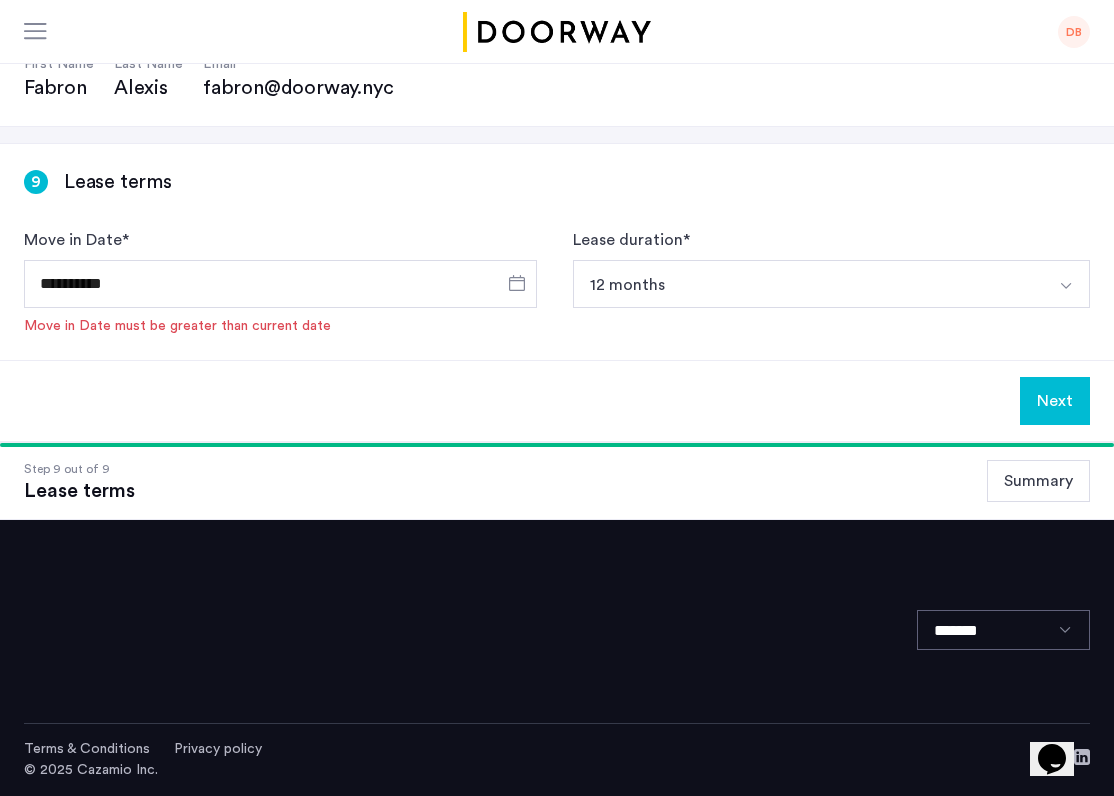 type on "**********" 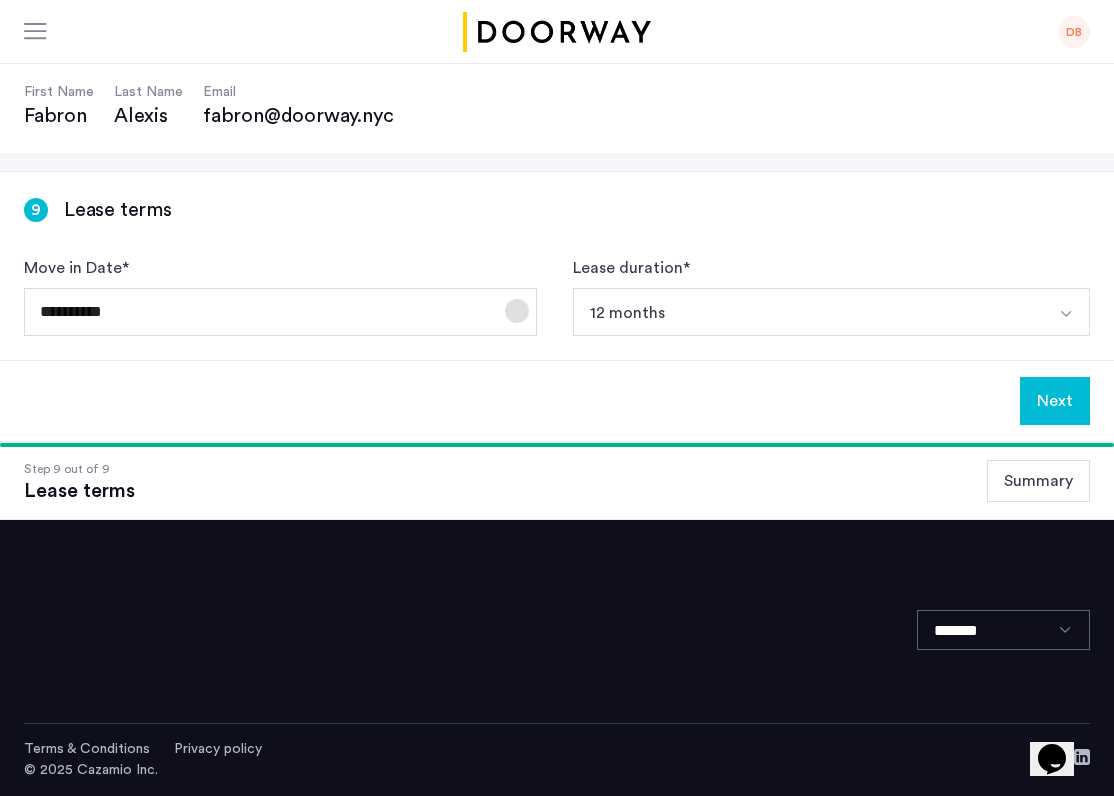 scroll, scrollTop: 175, scrollLeft: 0, axis: vertical 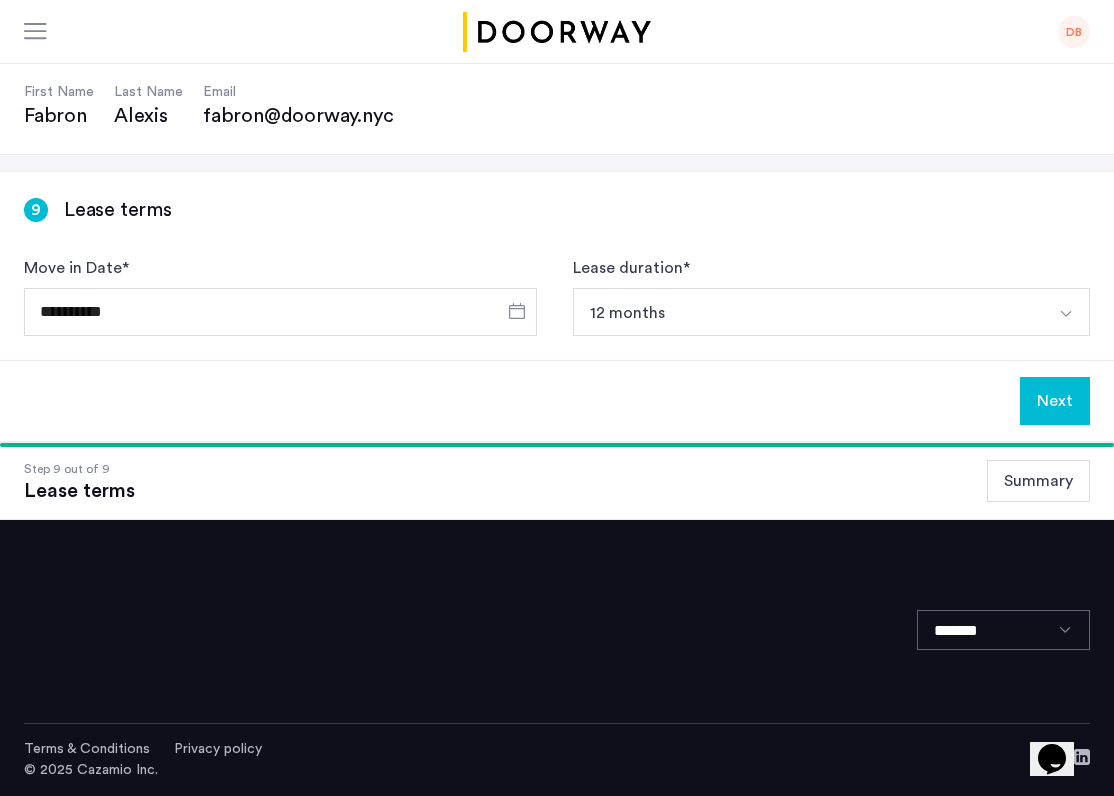click on "12 months" at bounding box center [808, 312] 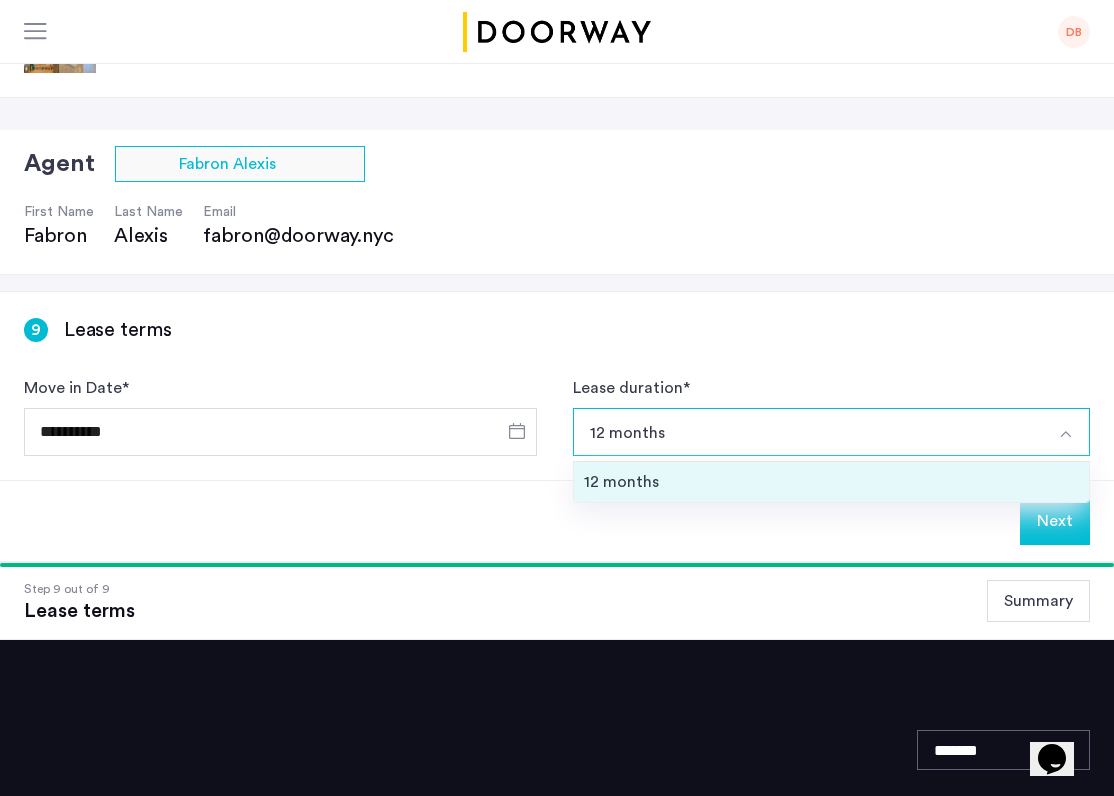 click on "12 months" at bounding box center [831, 482] 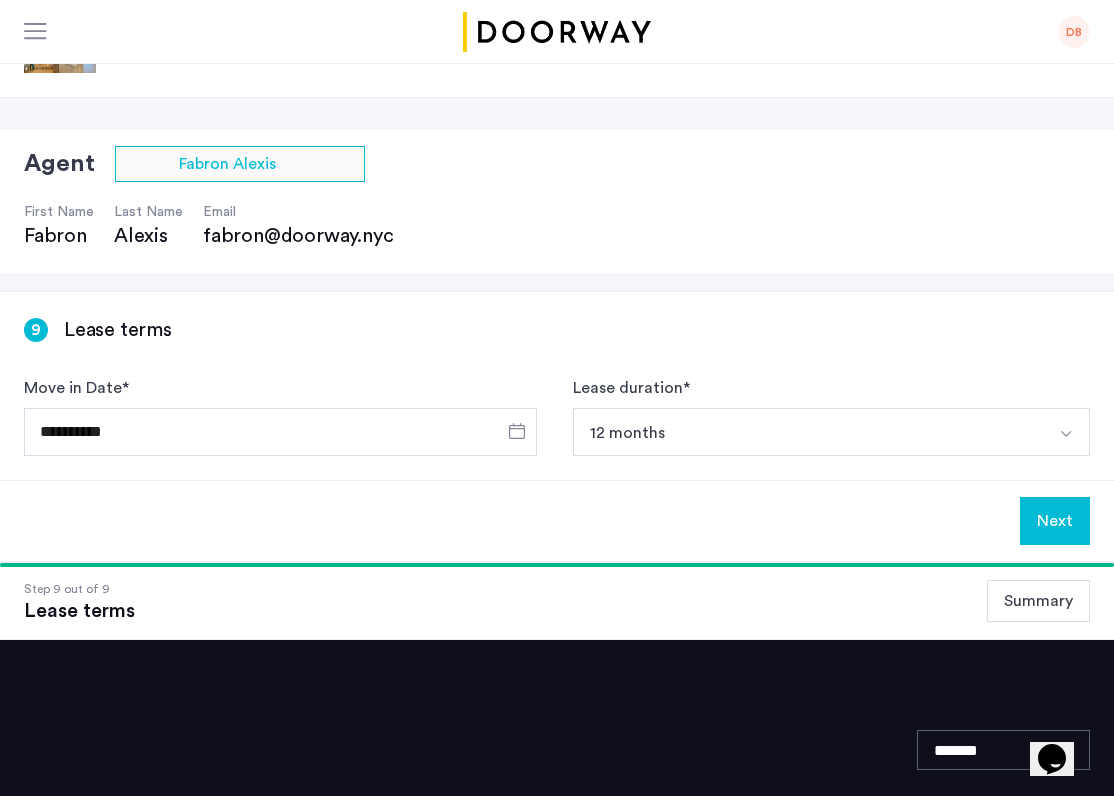 click on "Next" 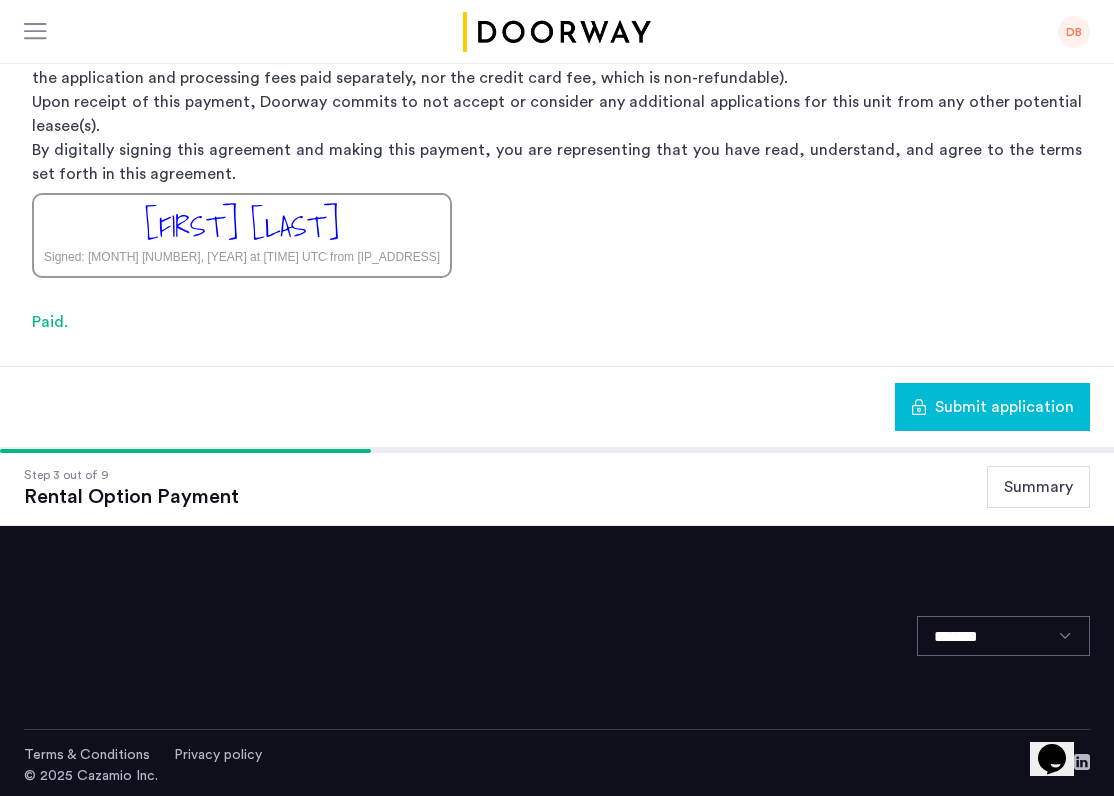 scroll, scrollTop: 529, scrollLeft: 0, axis: vertical 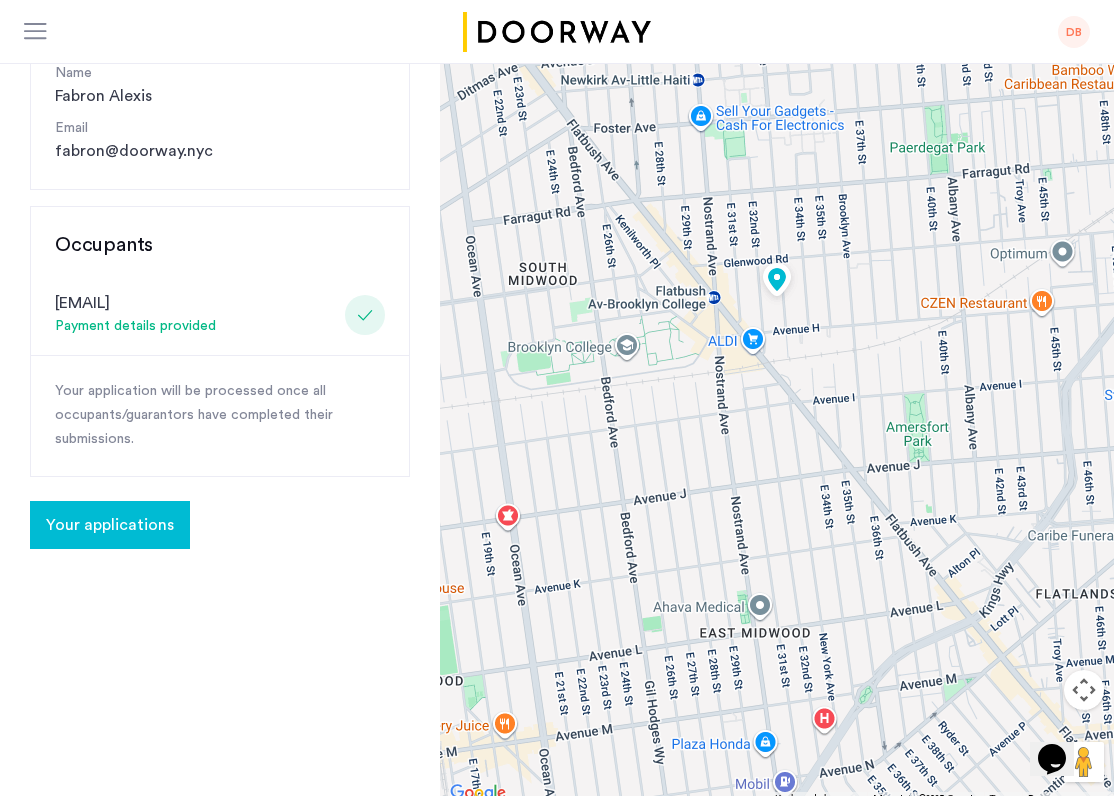 click on "Your applications" 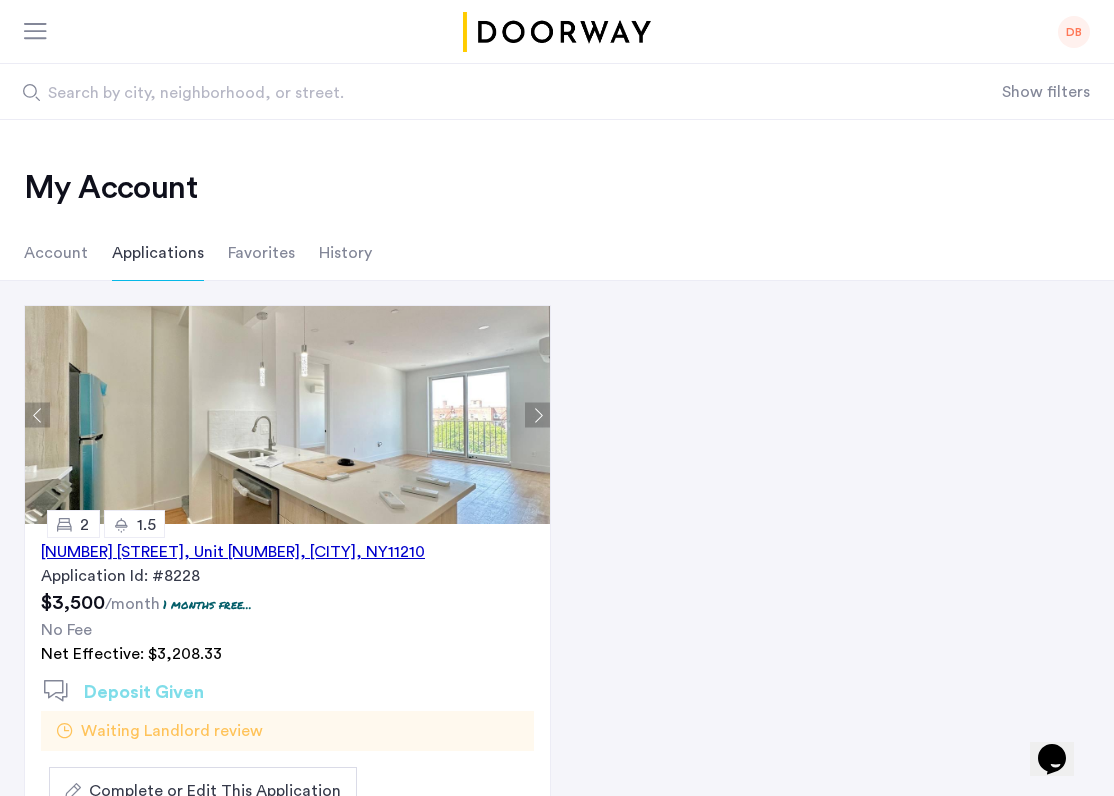 scroll, scrollTop: 0, scrollLeft: 0, axis: both 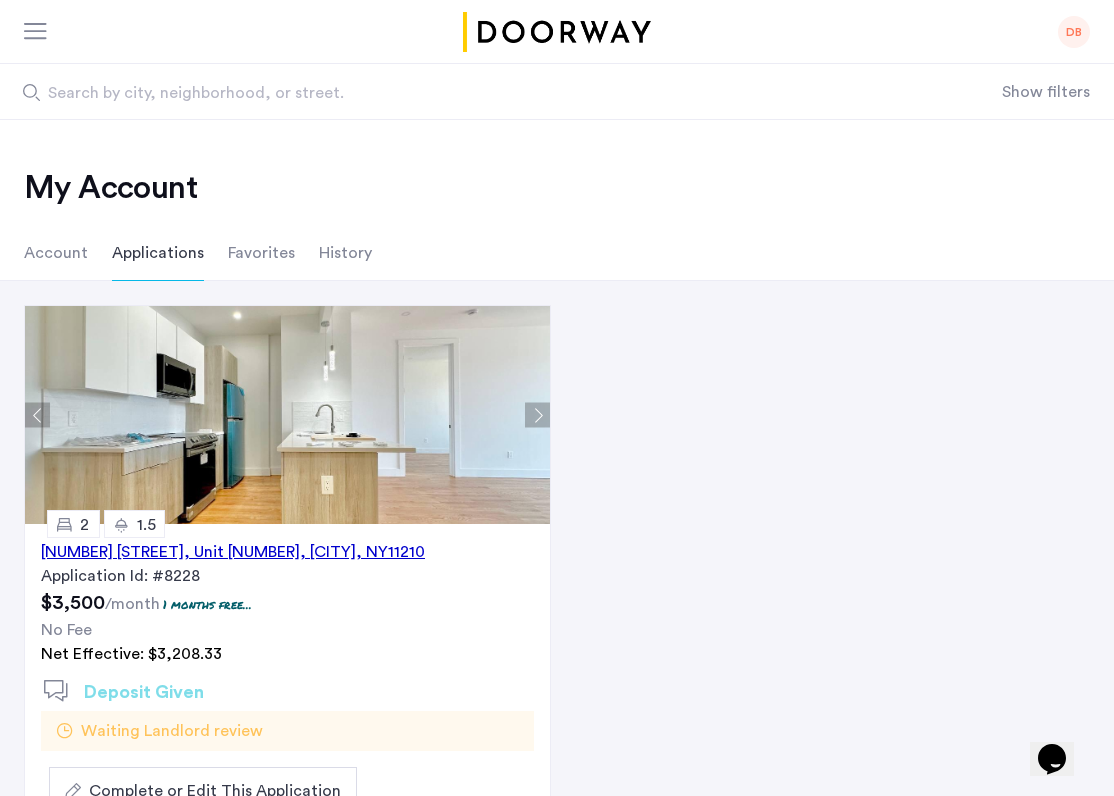 click 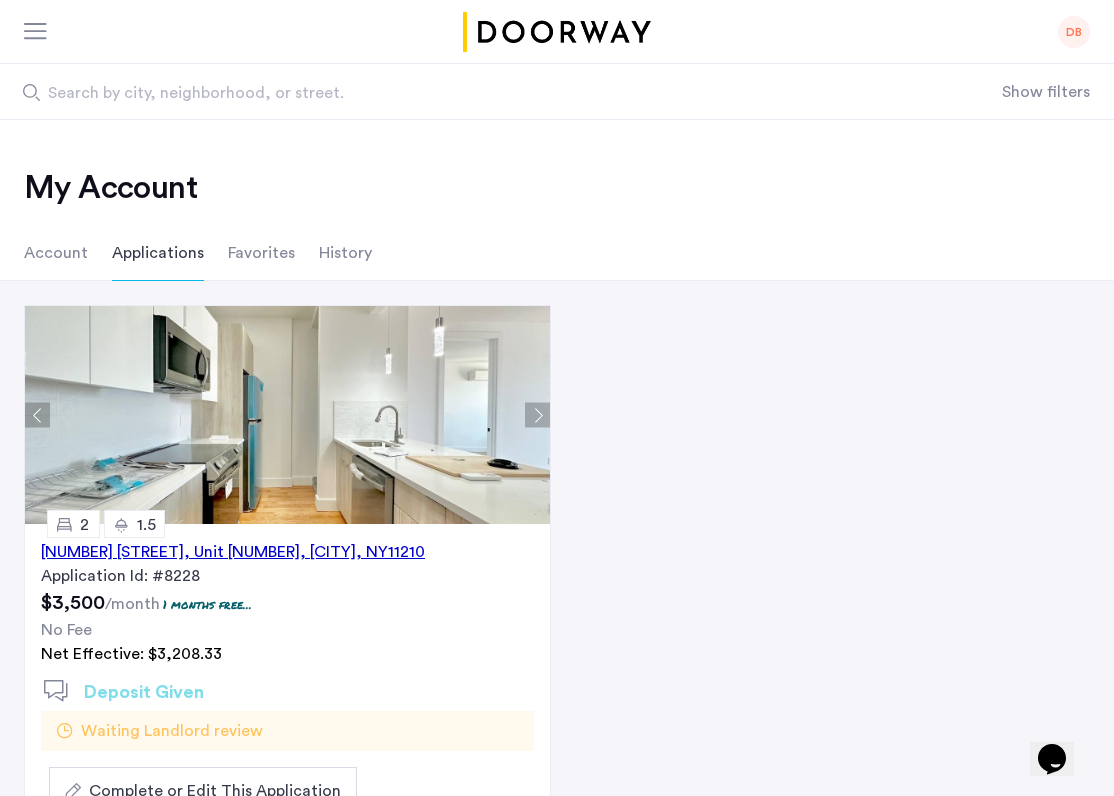 click 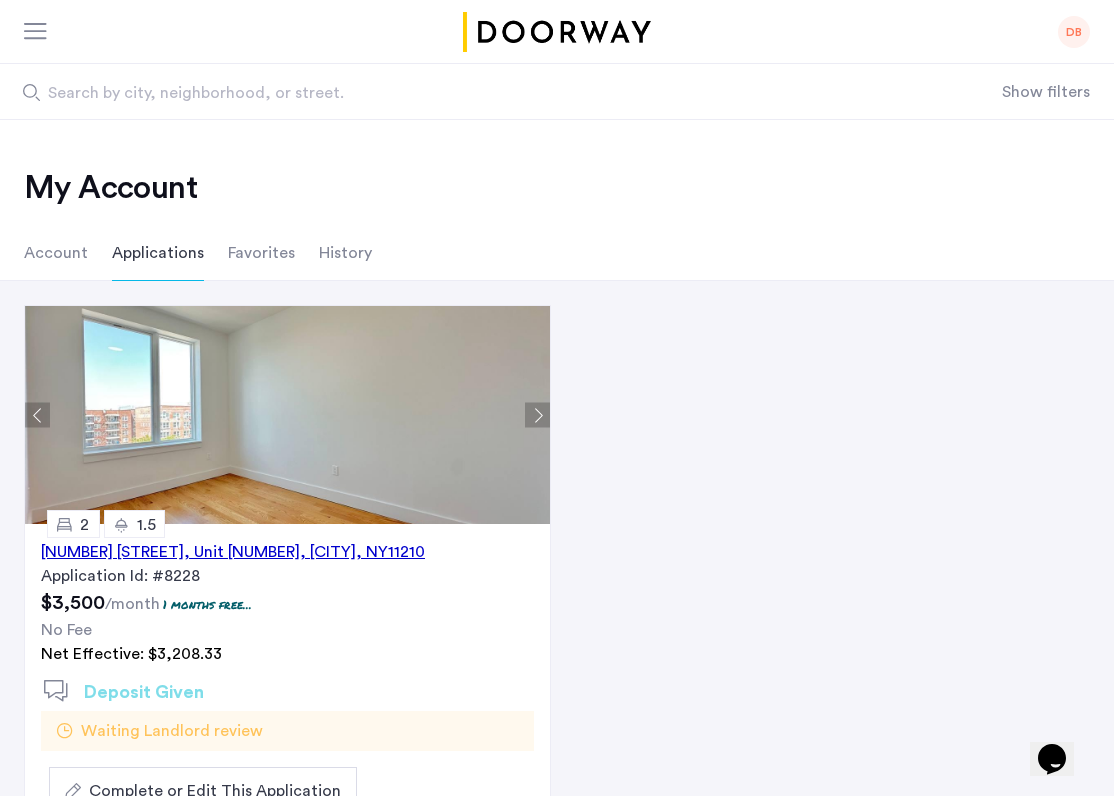 click 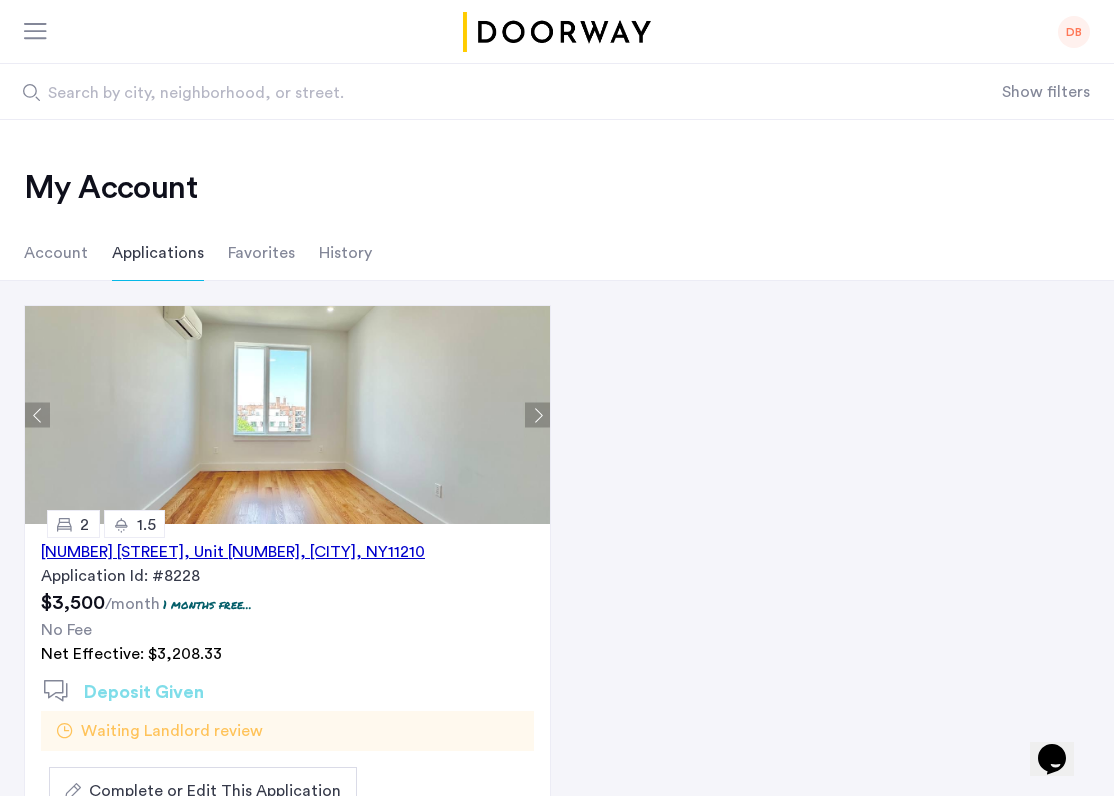 click 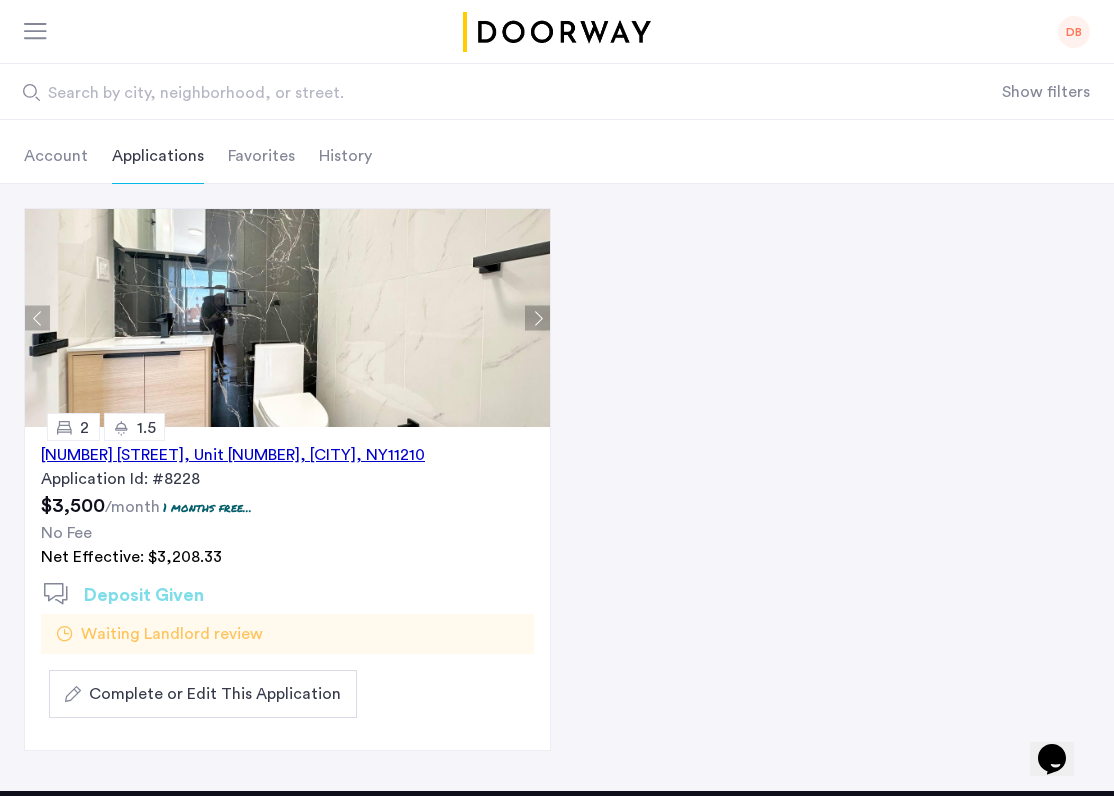 scroll, scrollTop: 97, scrollLeft: 0, axis: vertical 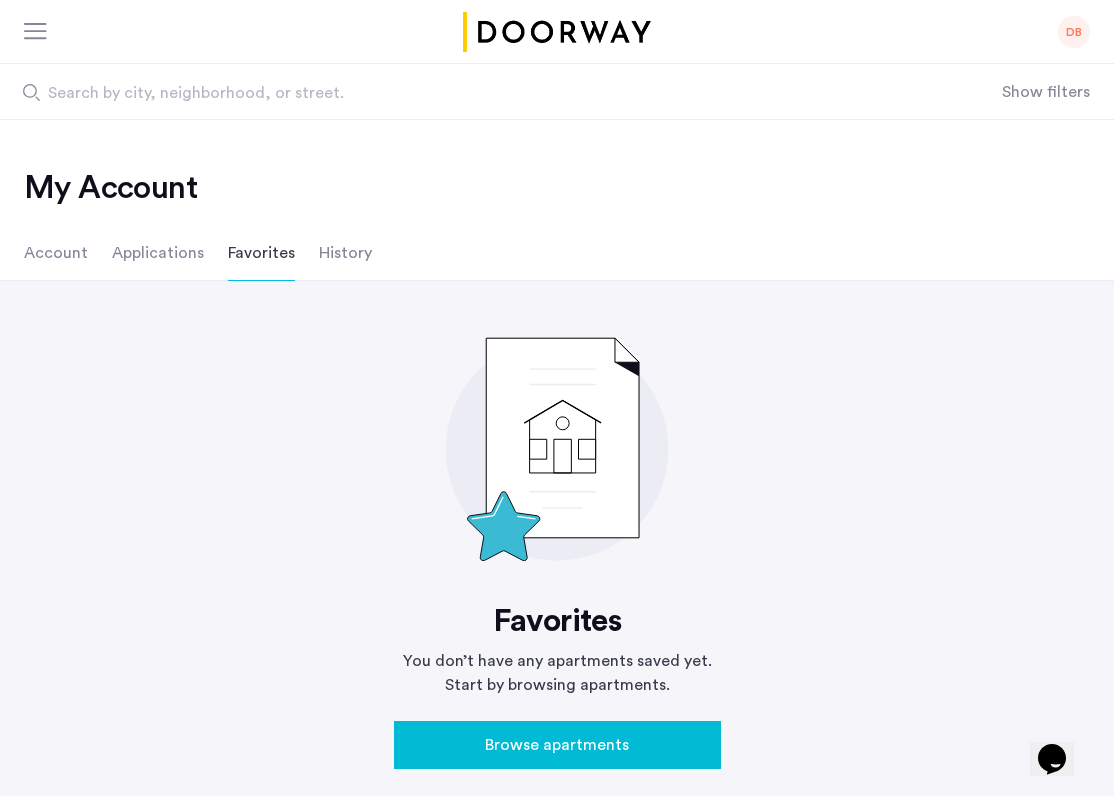 click on "History" 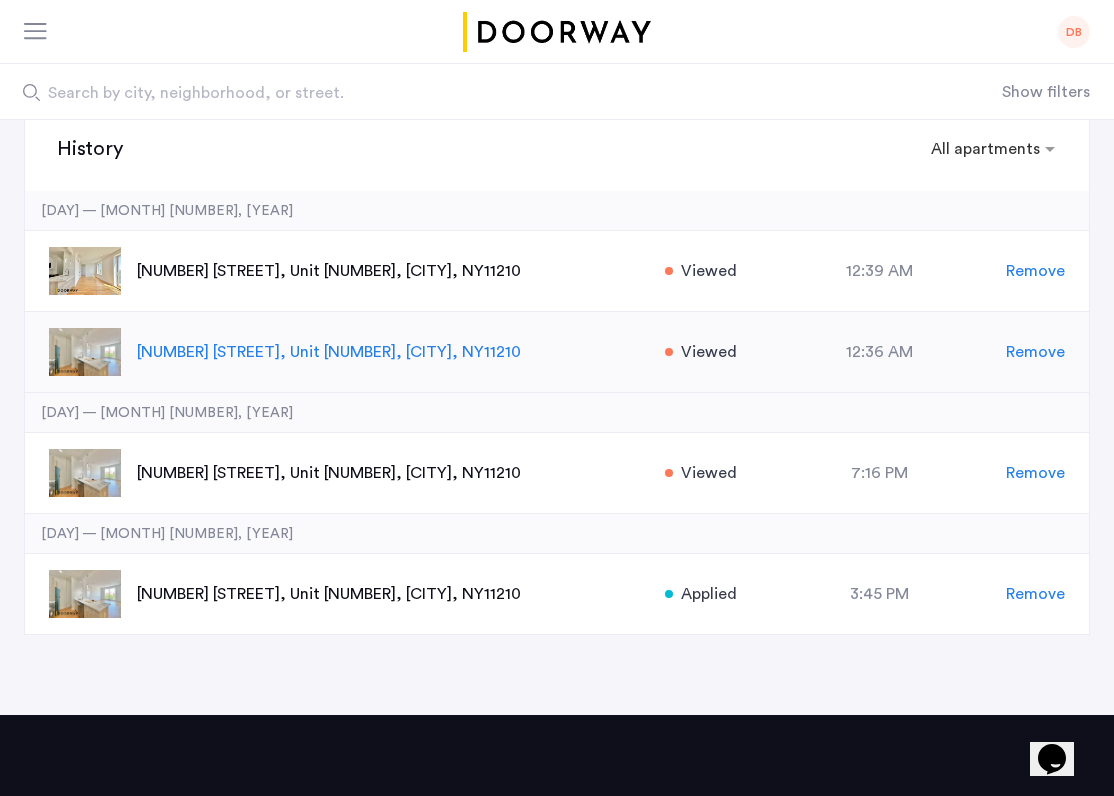 scroll, scrollTop: 206, scrollLeft: 0, axis: vertical 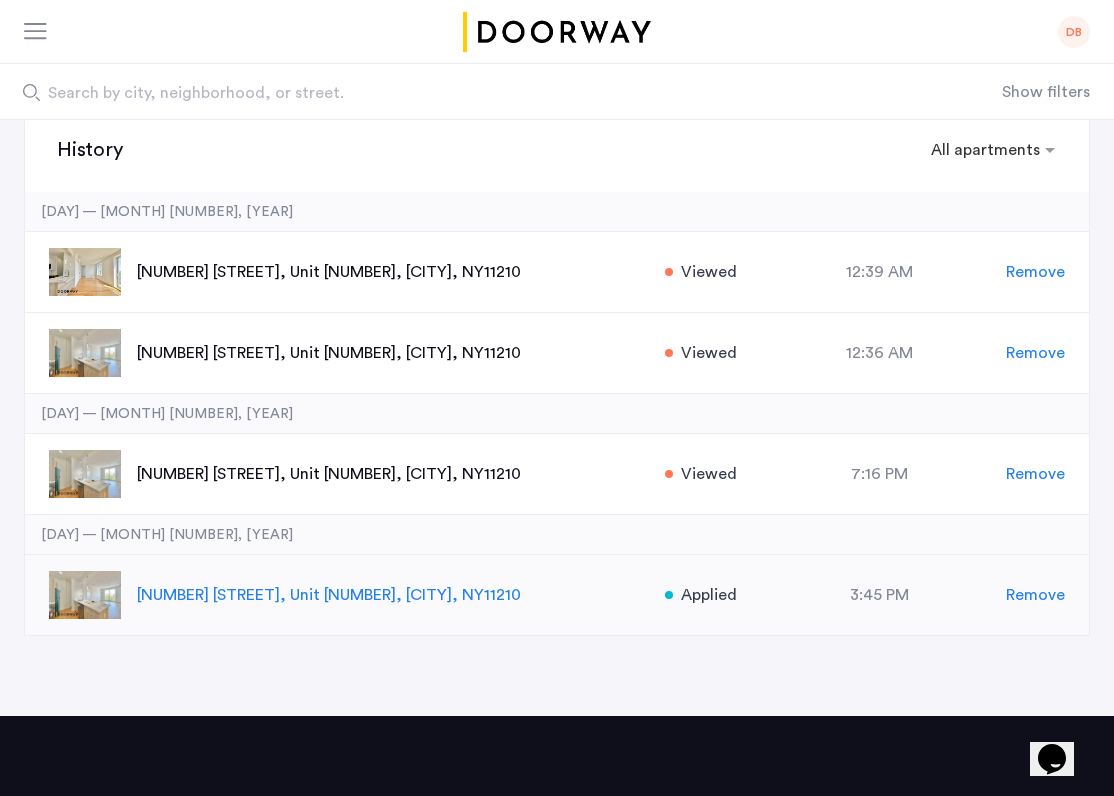 click 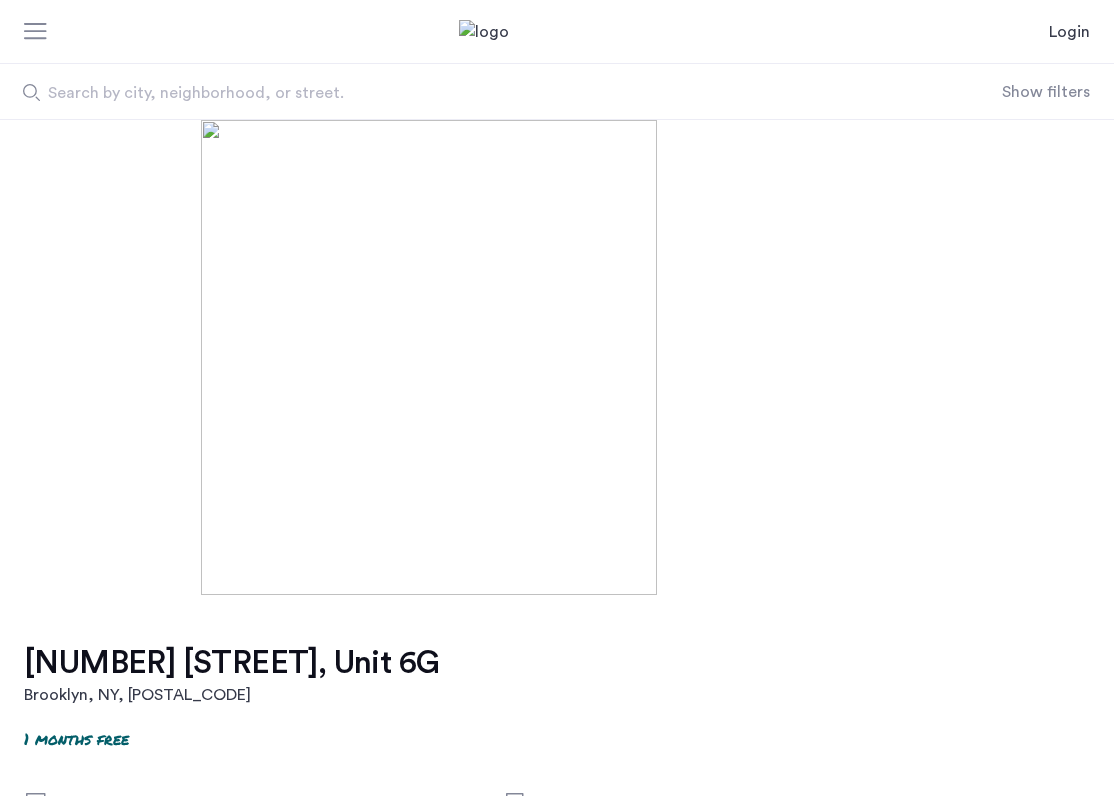 scroll, scrollTop: 0, scrollLeft: 0, axis: both 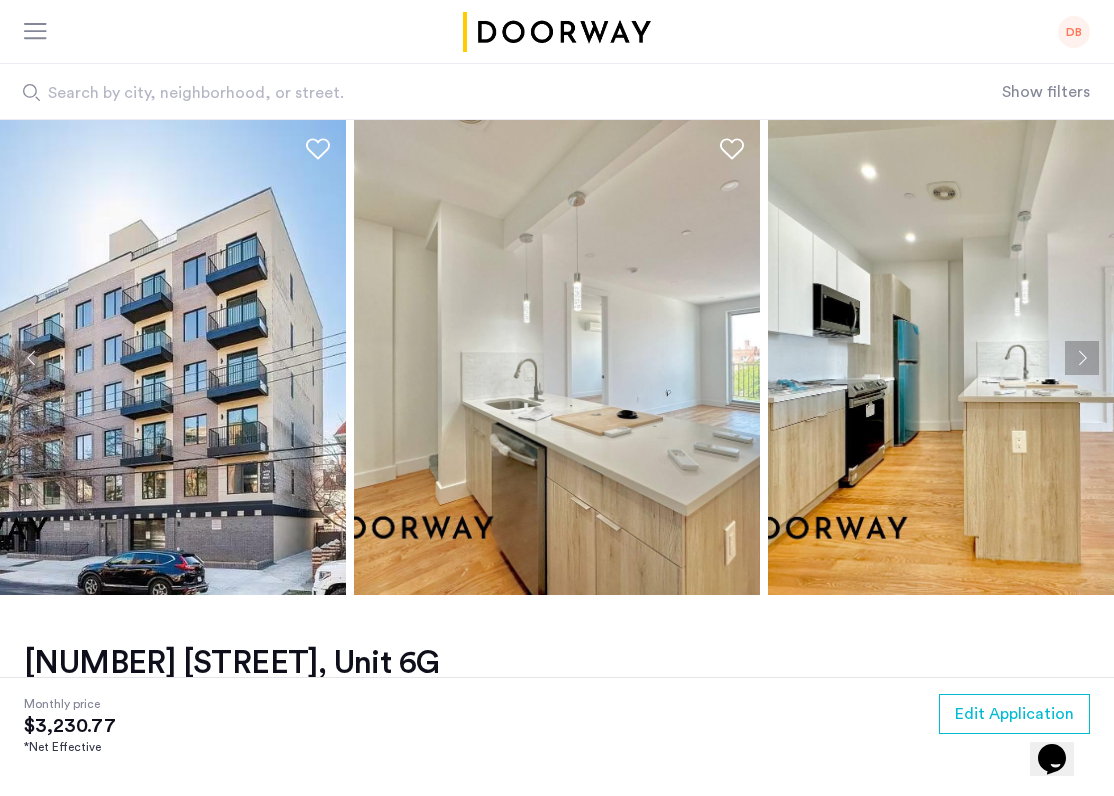 click on "DB" 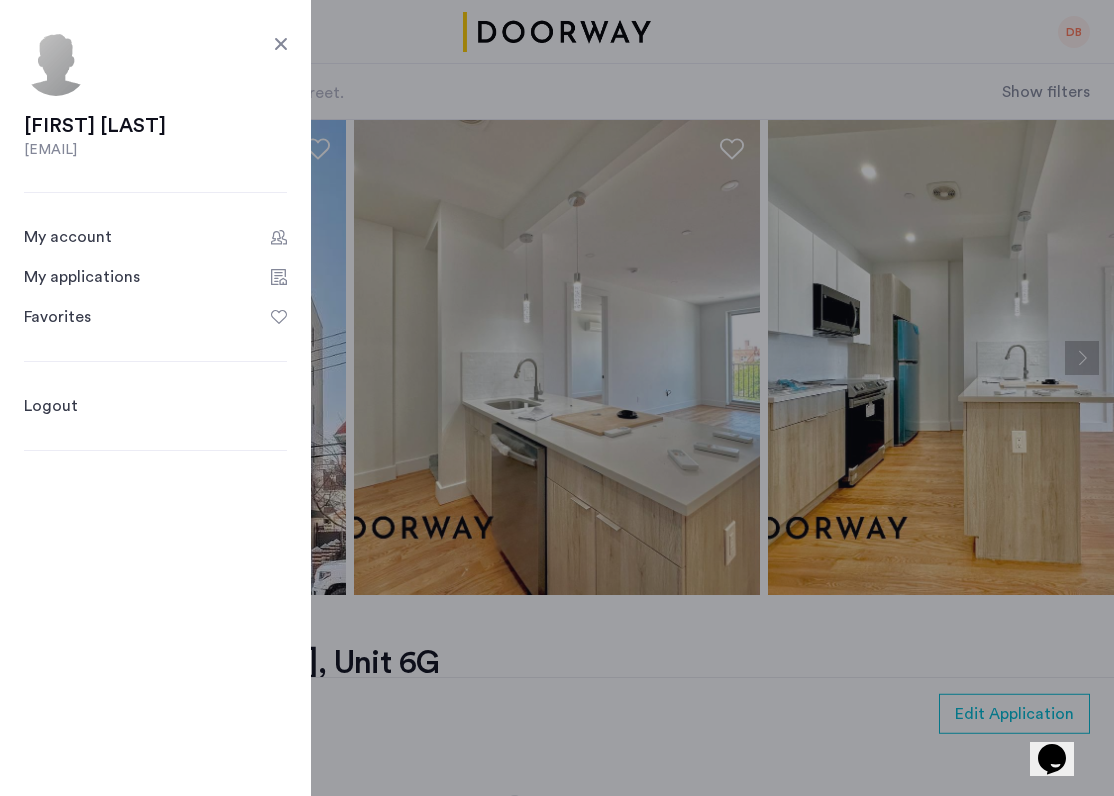 click on "Logout" 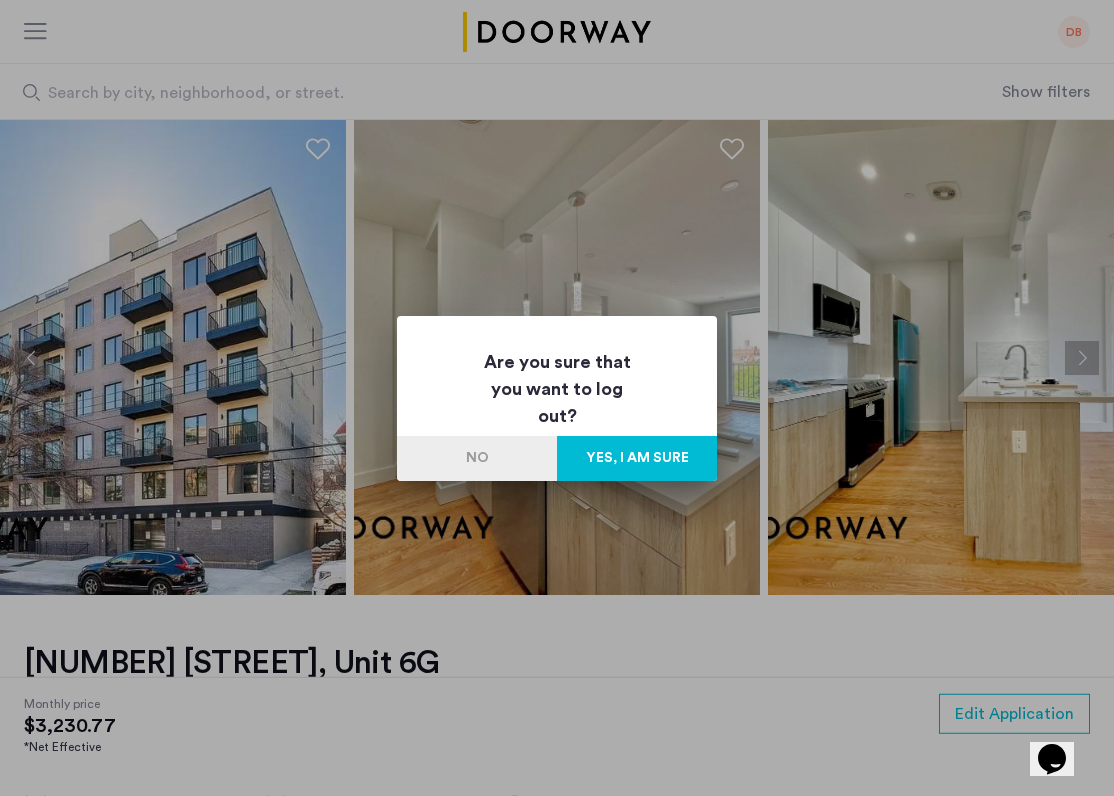 click on "Yes, I am sure" at bounding box center [637, 458] 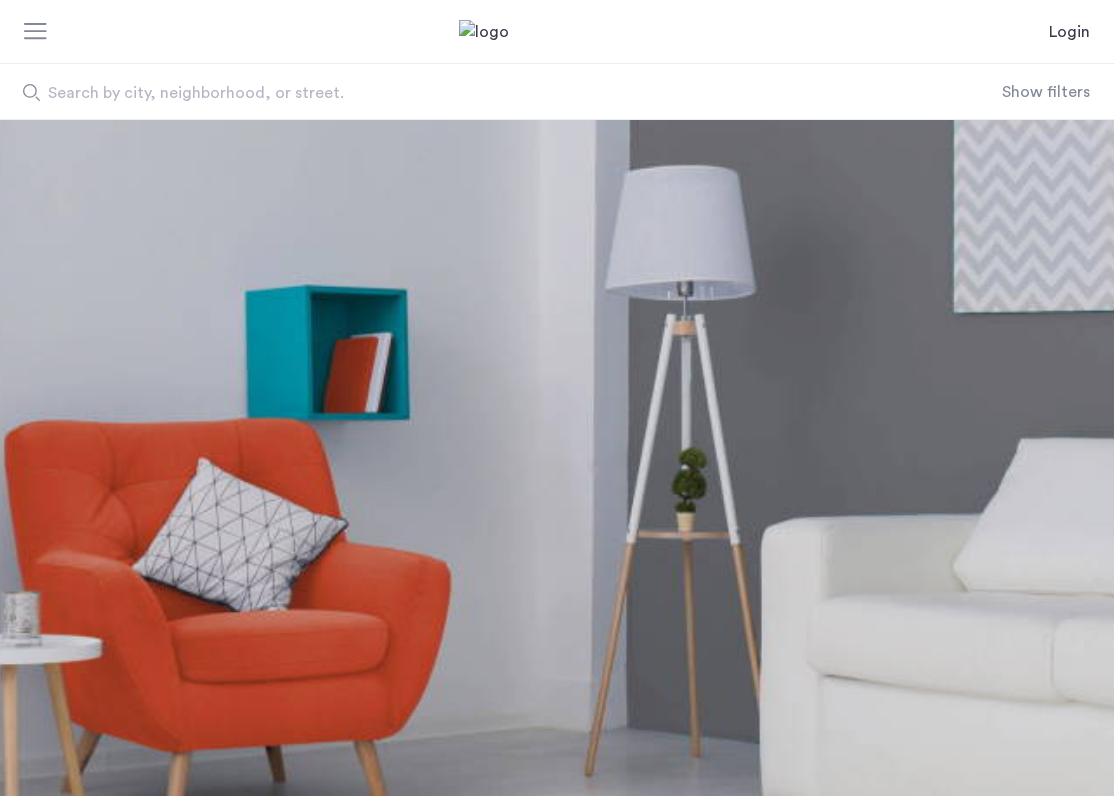 scroll, scrollTop: 0, scrollLeft: 0, axis: both 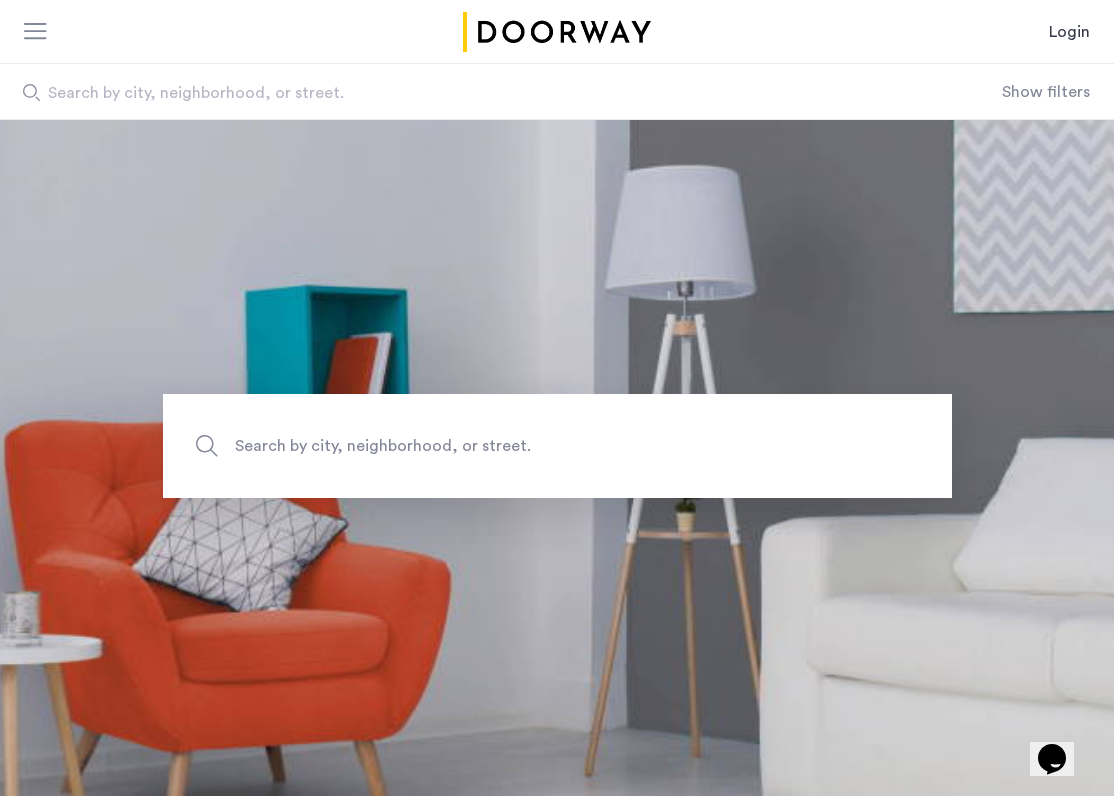 click on "Login" at bounding box center (1069, 32) 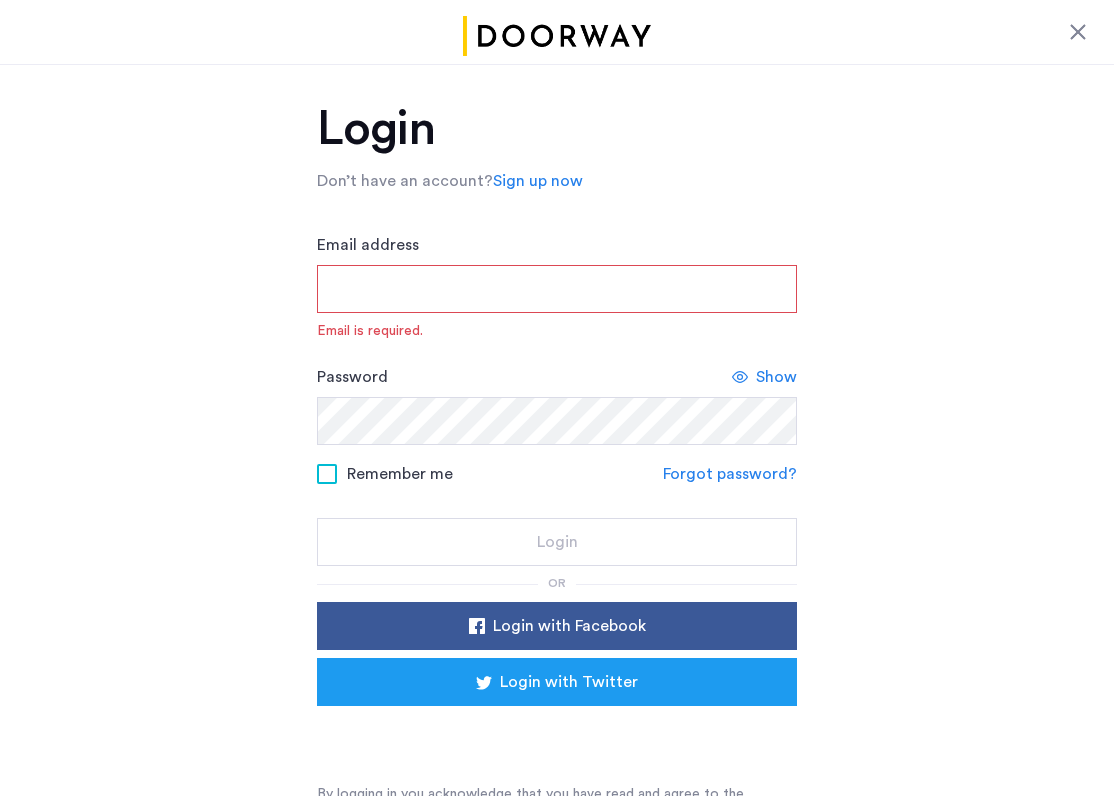 type on "**********" 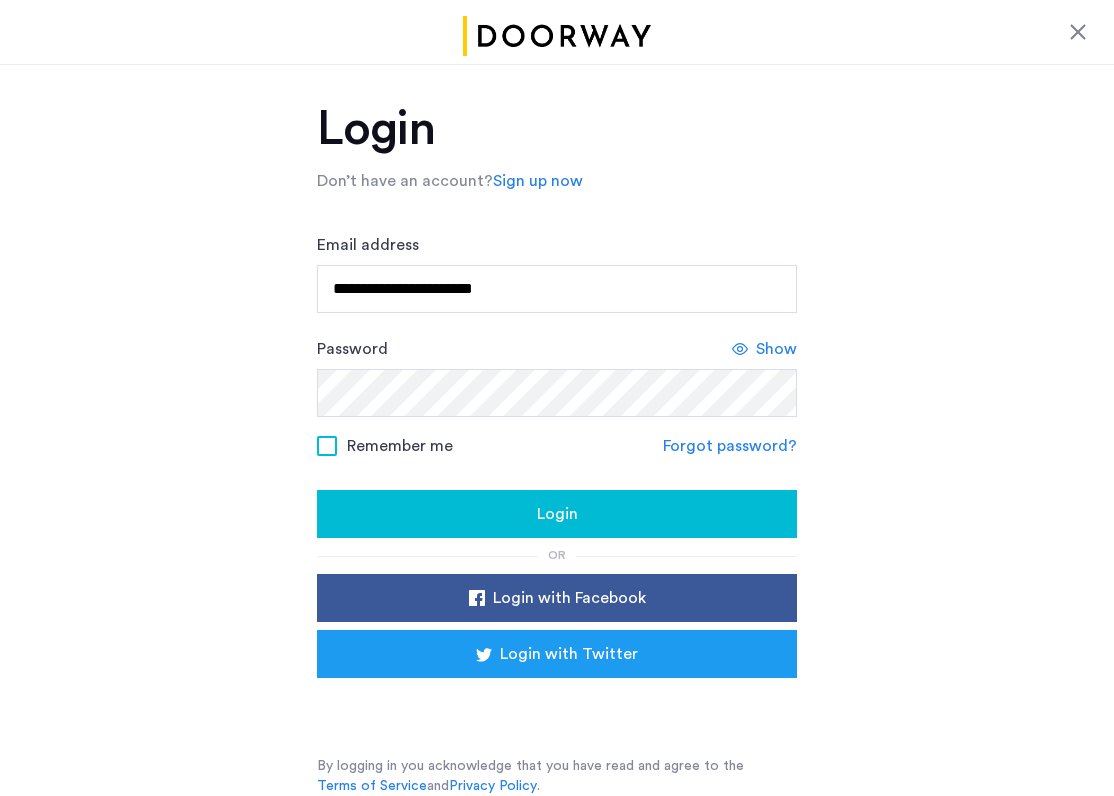 click on "Login" 